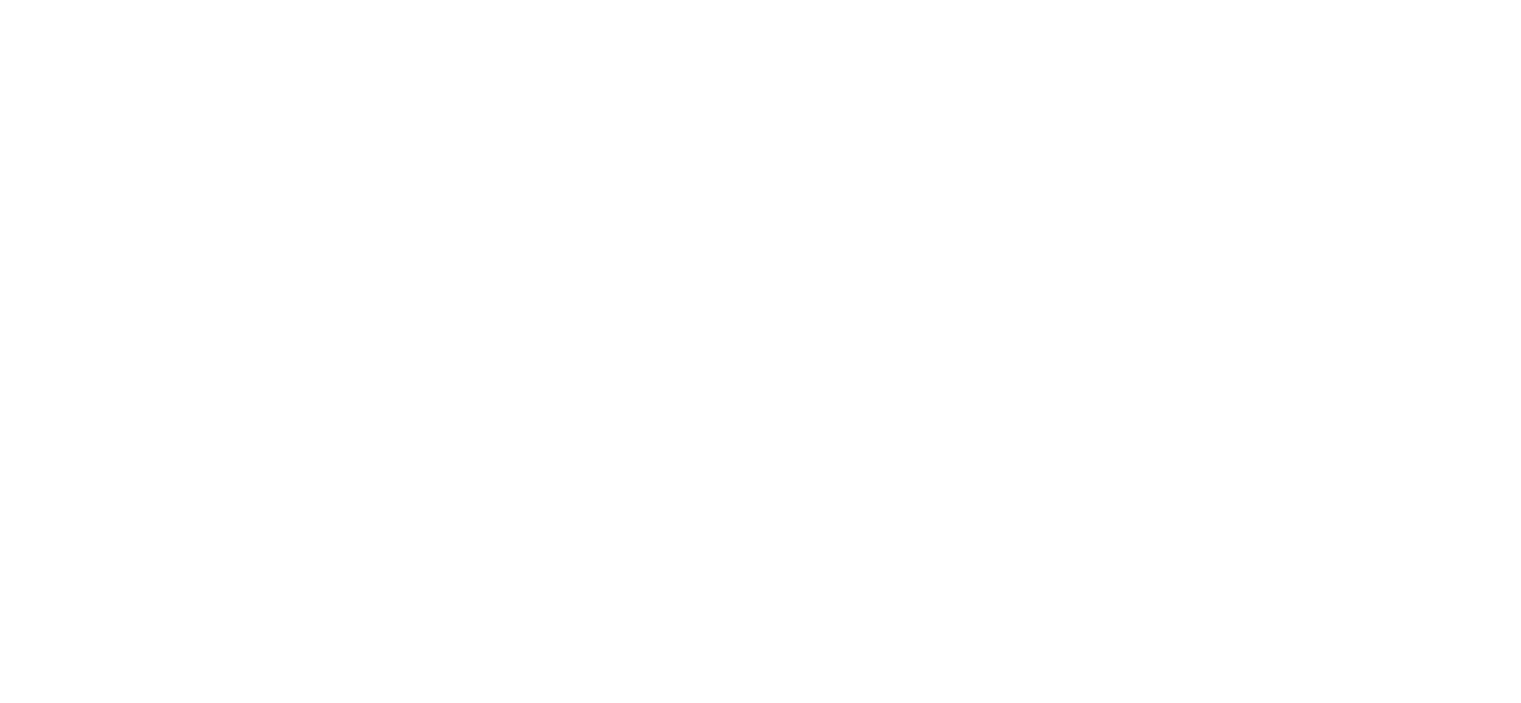 scroll, scrollTop: 0, scrollLeft: 0, axis: both 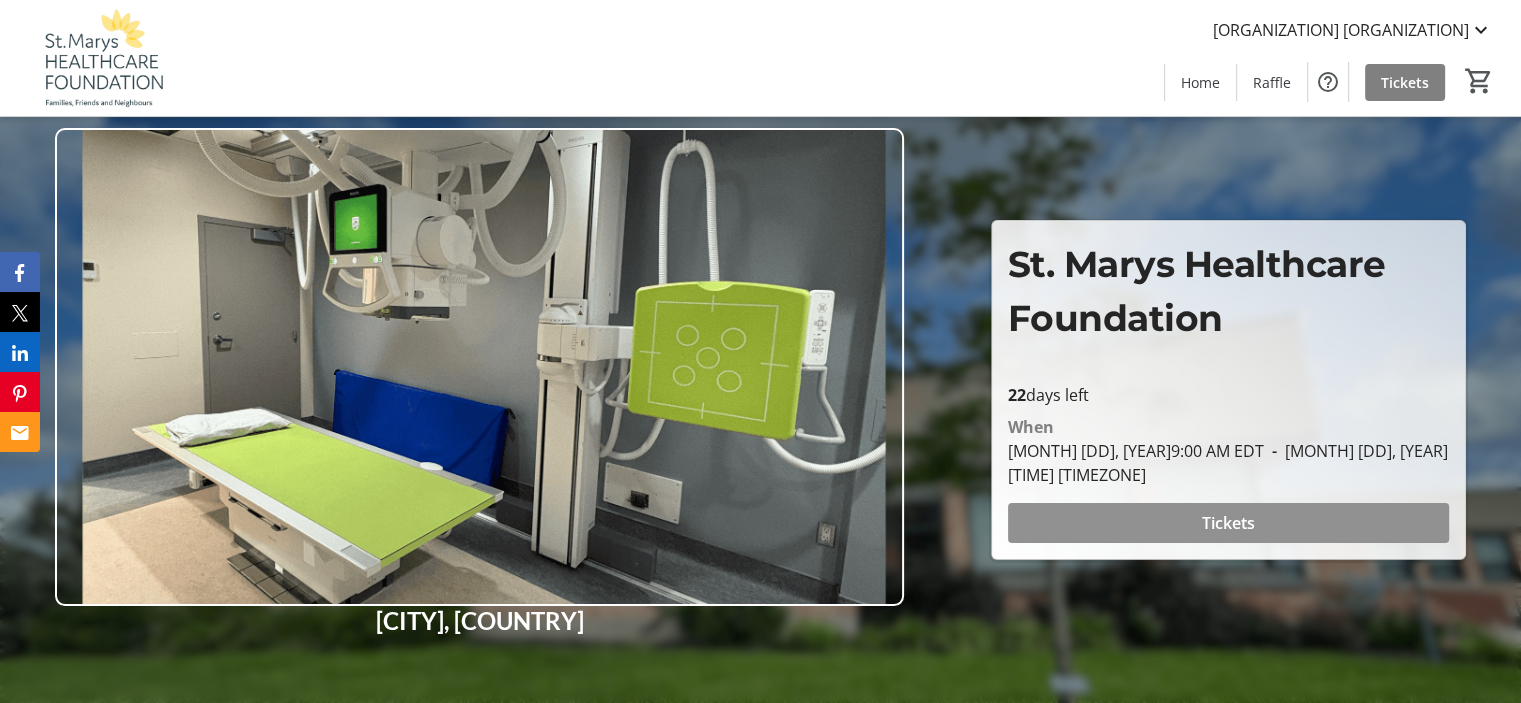 click on "Tickets" at bounding box center [1228, 523] 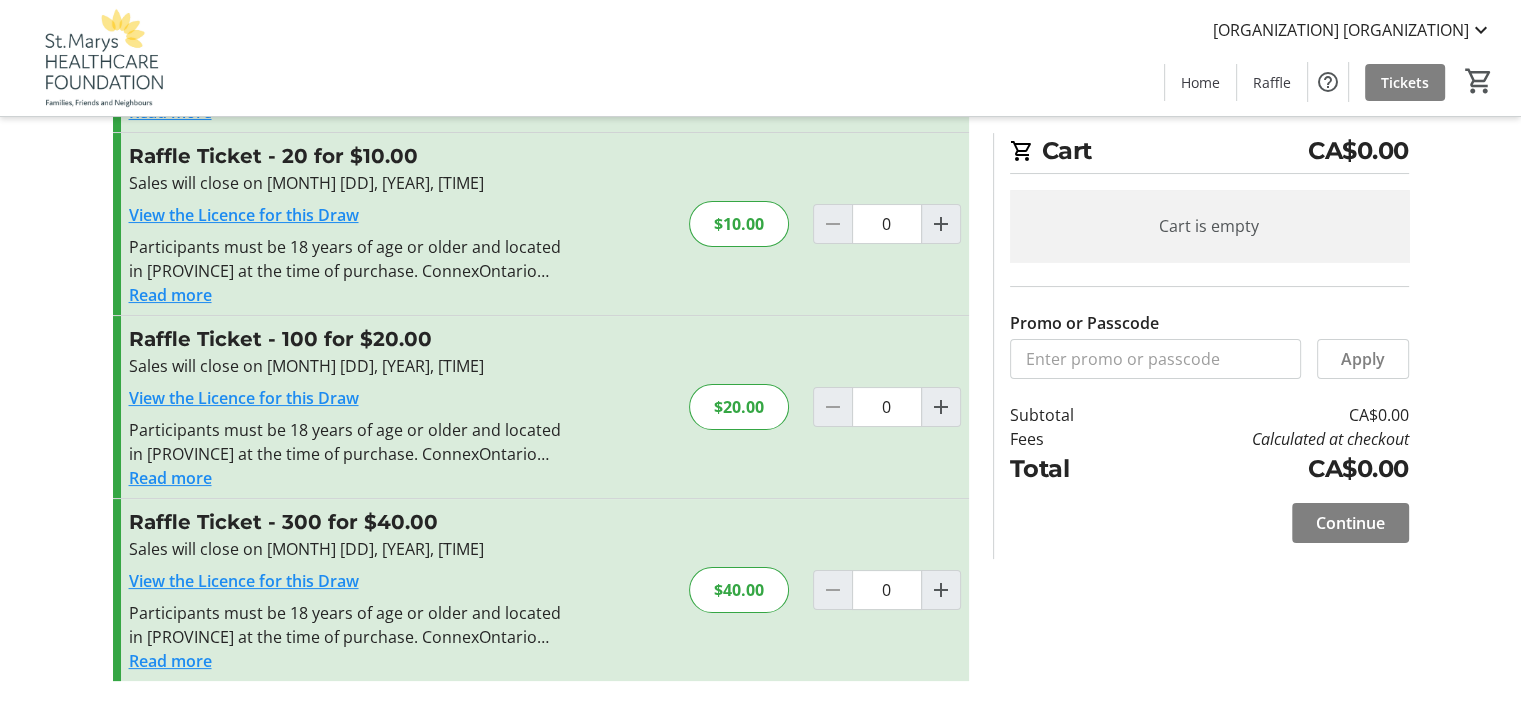 scroll, scrollTop: 216, scrollLeft: 0, axis: vertical 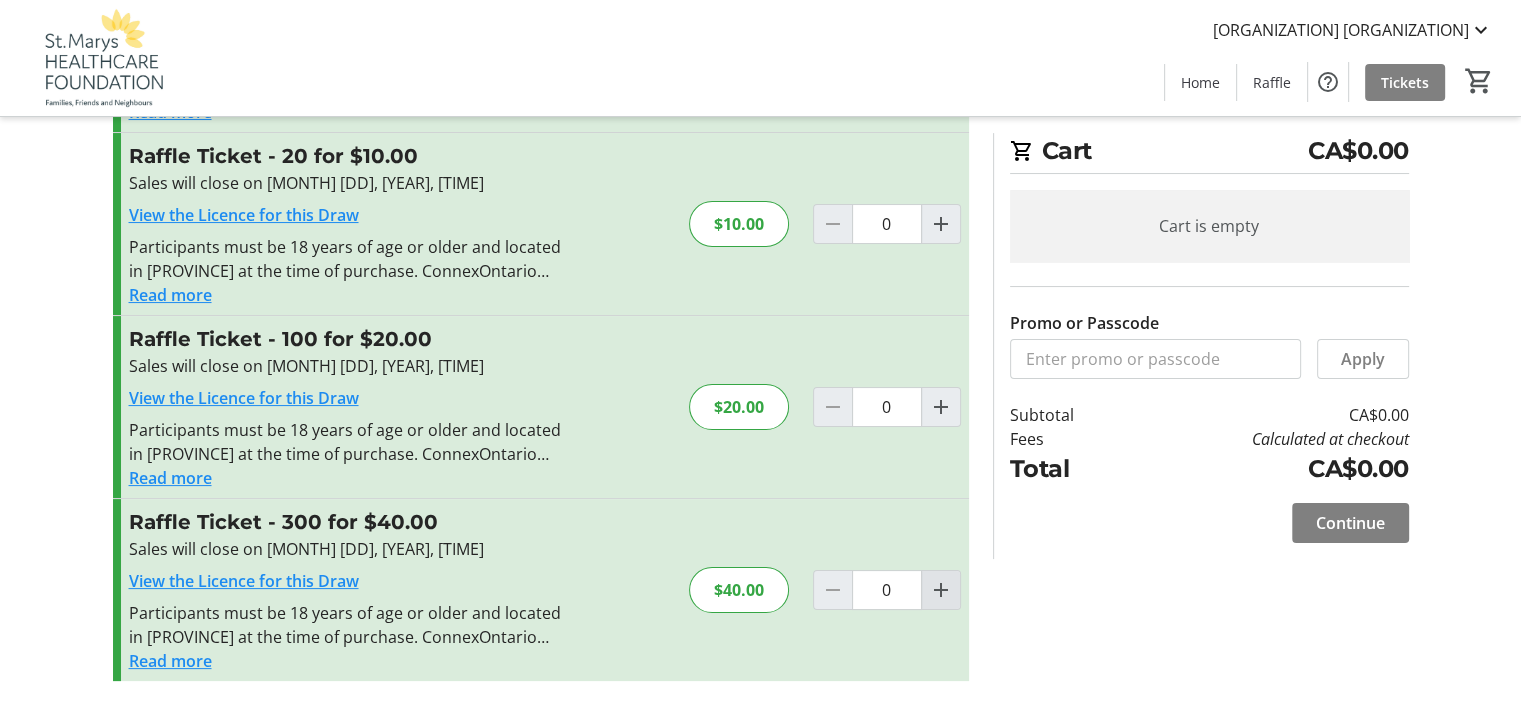 click 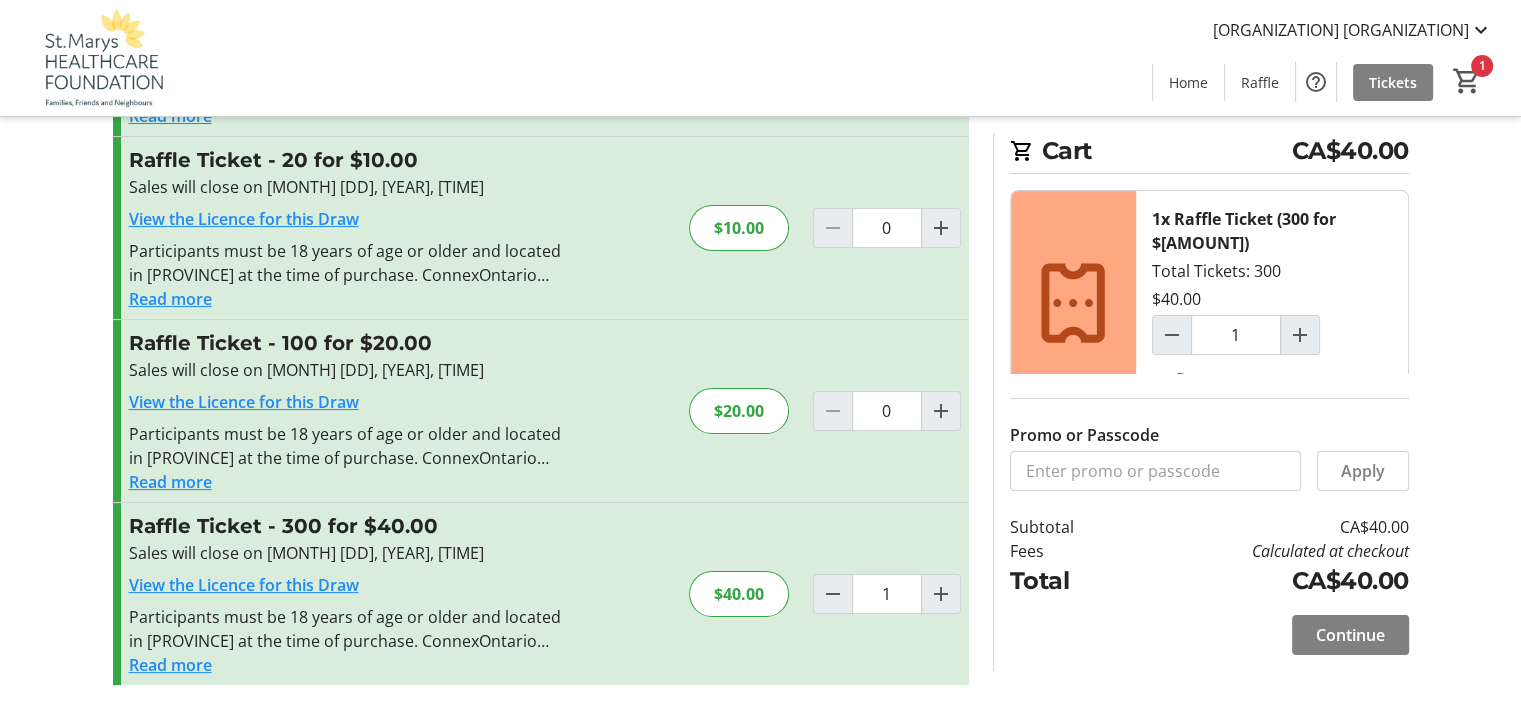 scroll, scrollTop: 216, scrollLeft: 0, axis: vertical 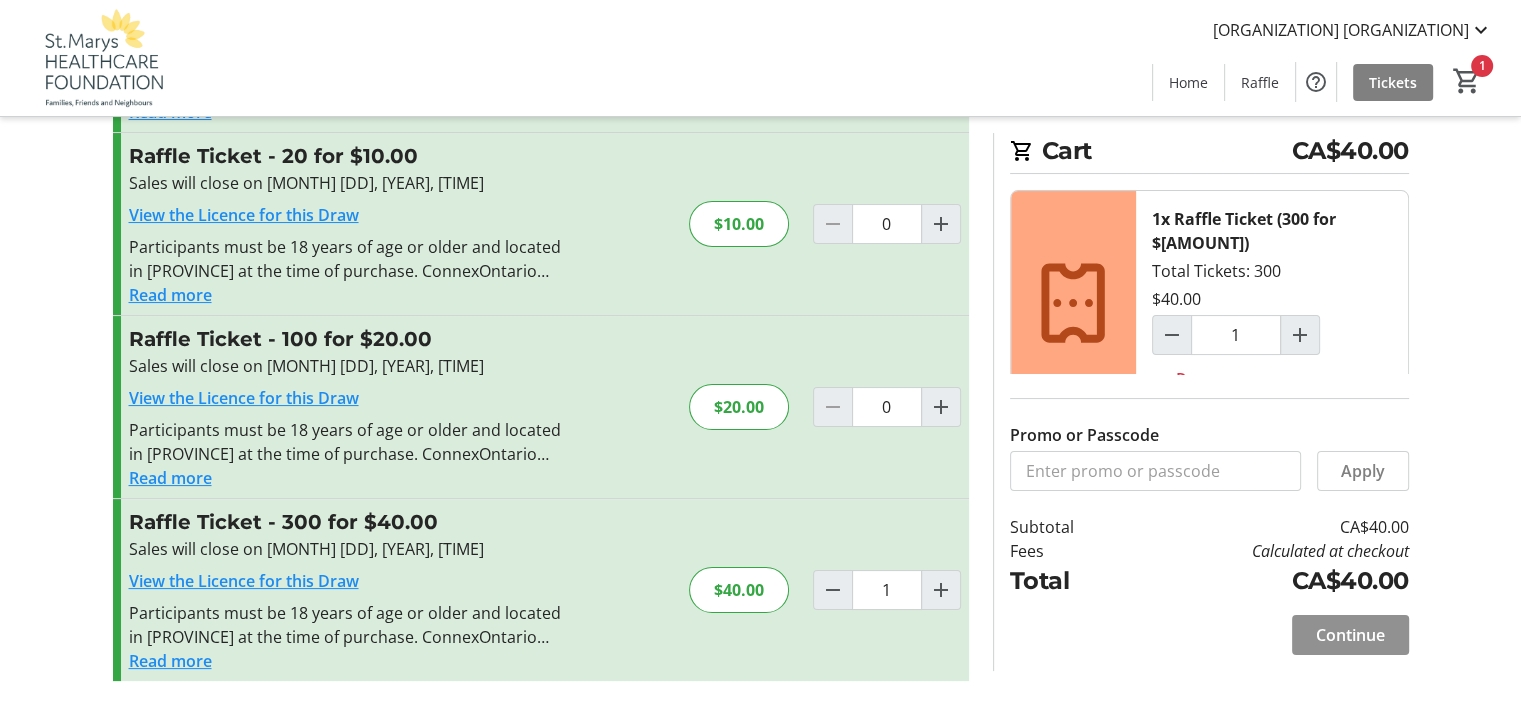 click on "Continue" 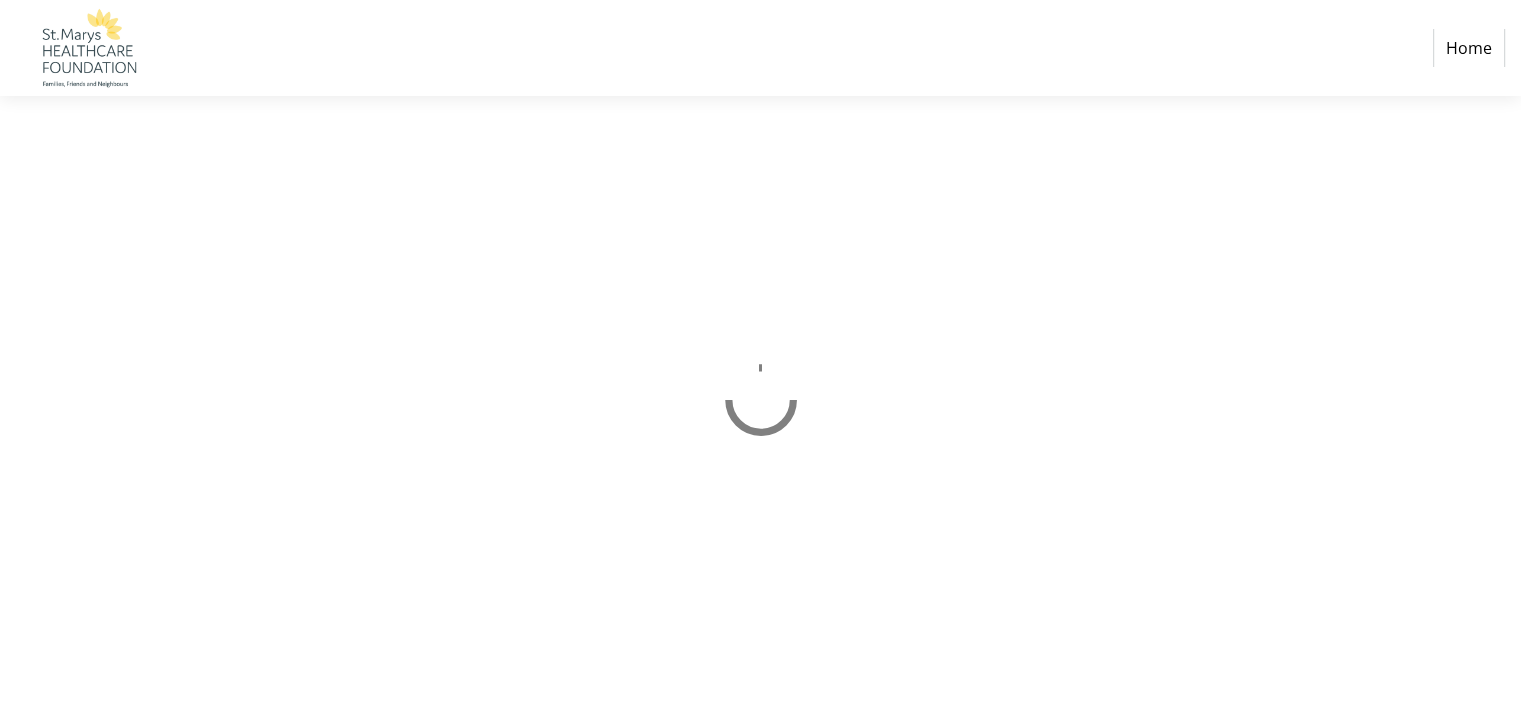 scroll, scrollTop: 0, scrollLeft: 0, axis: both 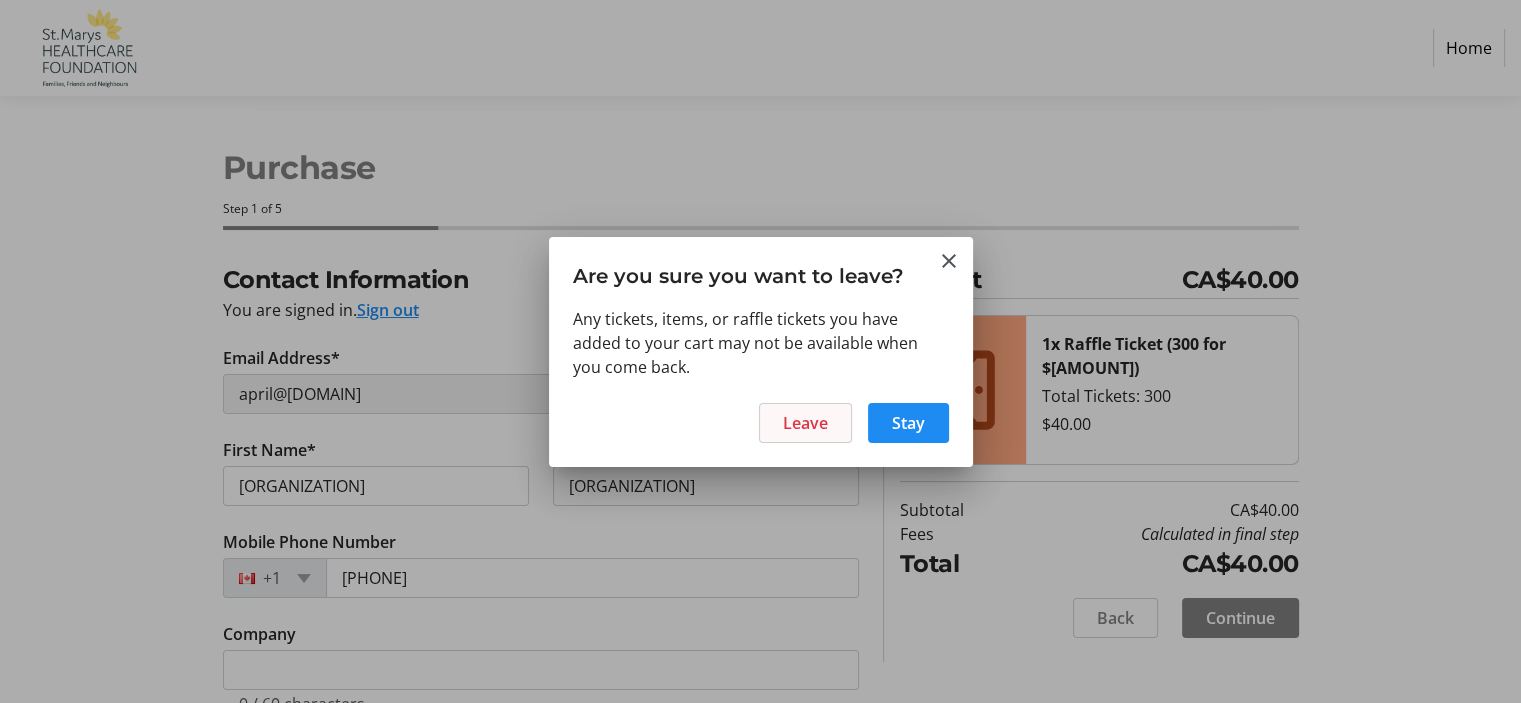 click at bounding box center (805, 423) 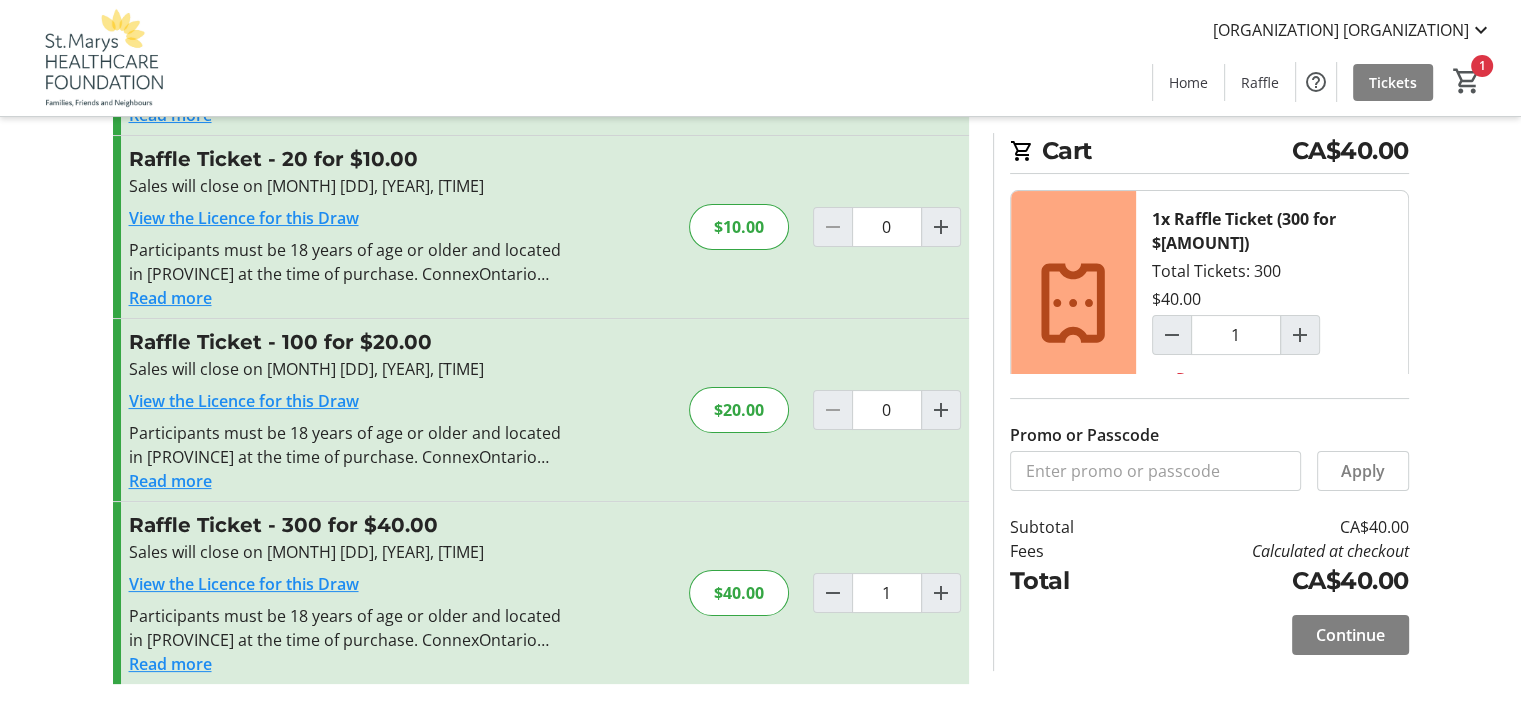 scroll, scrollTop: 216, scrollLeft: 0, axis: vertical 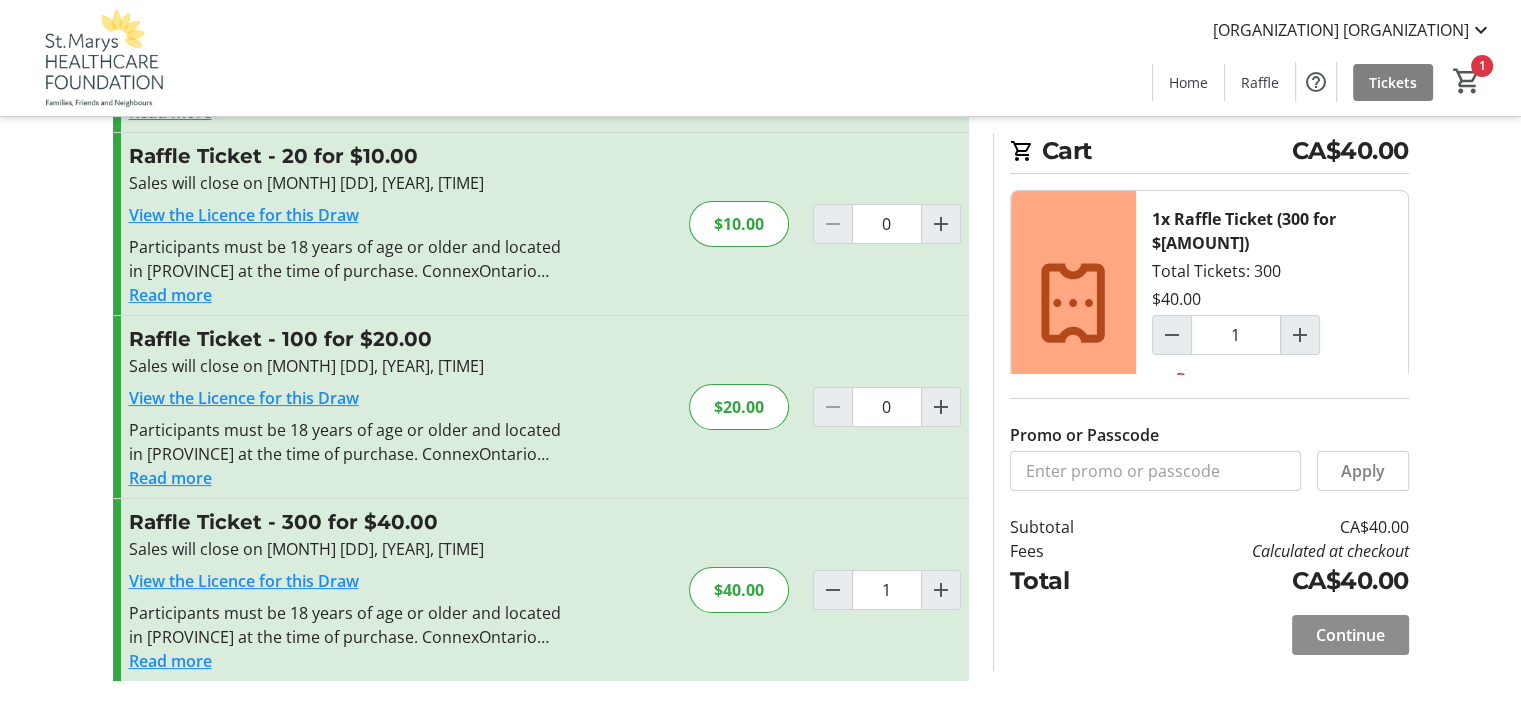 click on "Continue" 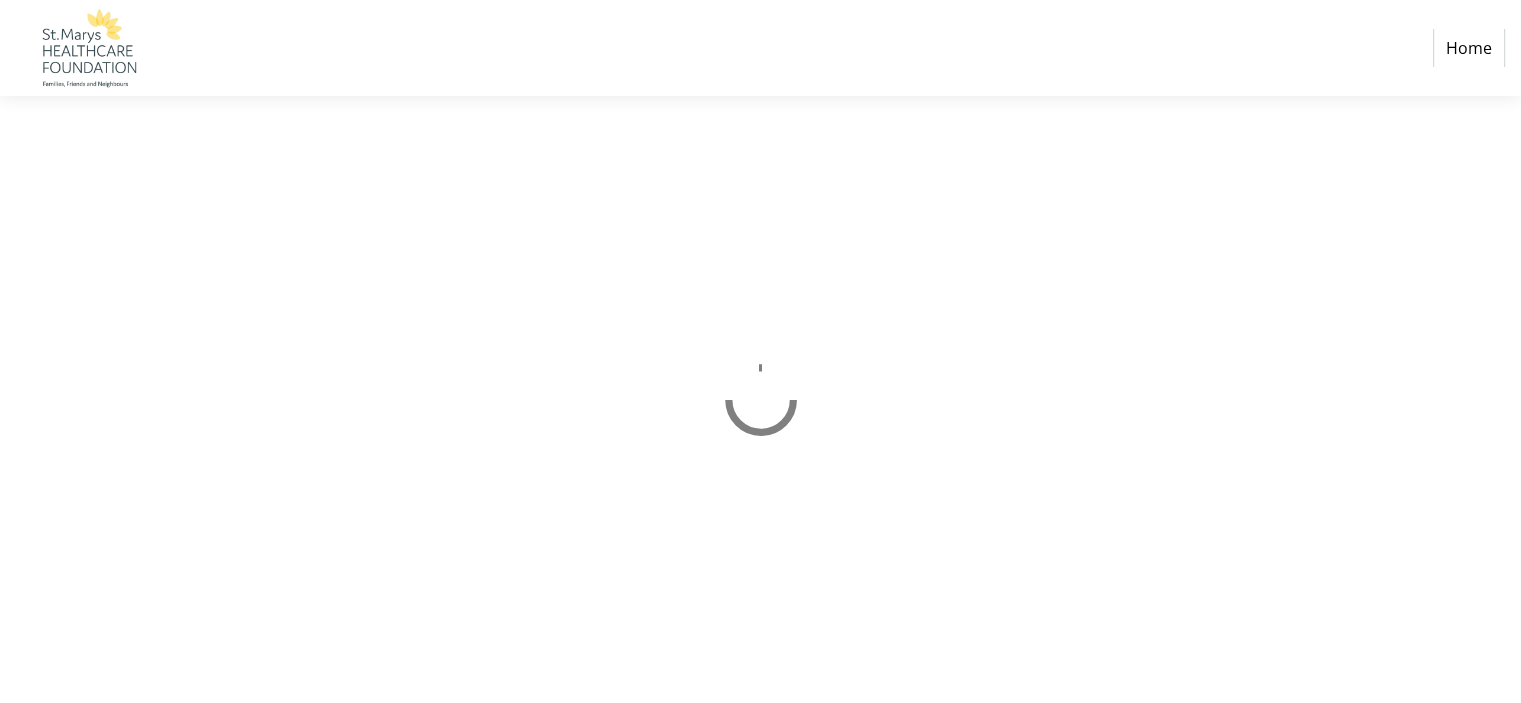 scroll, scrollTop: 0, scrollLeft: 0, axis: both 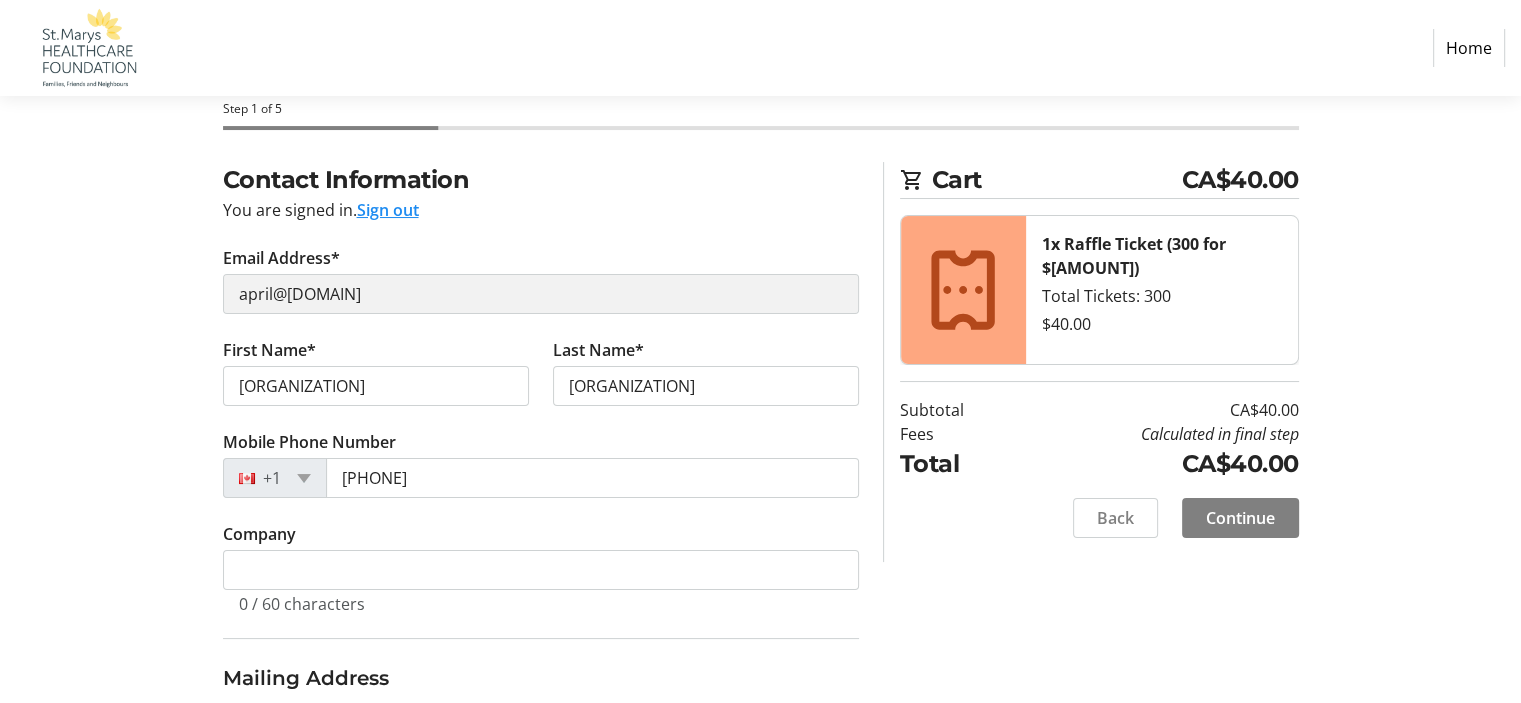 click on "Sign out" 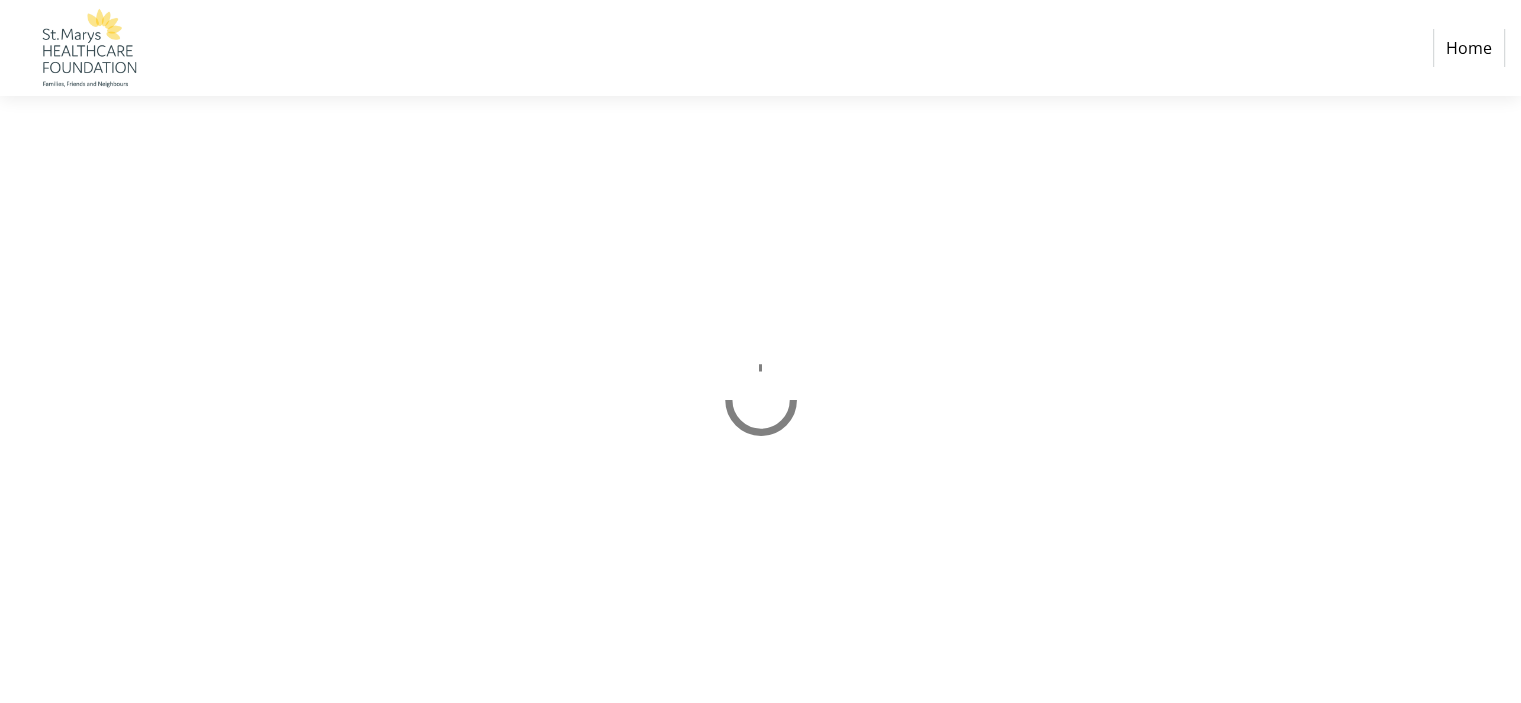 scroll, scrollTop: 0, scrollLeft: 0, axis: both 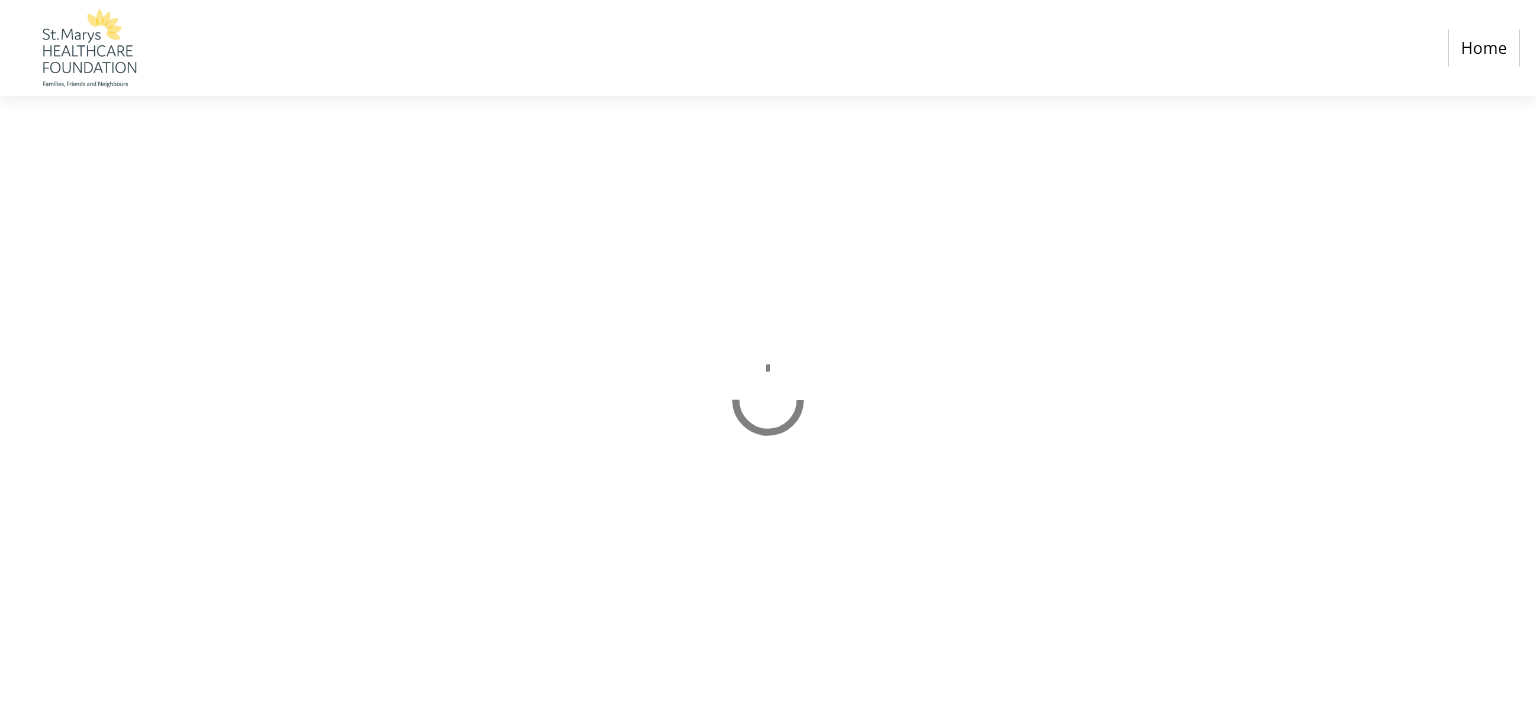 select on "CA" 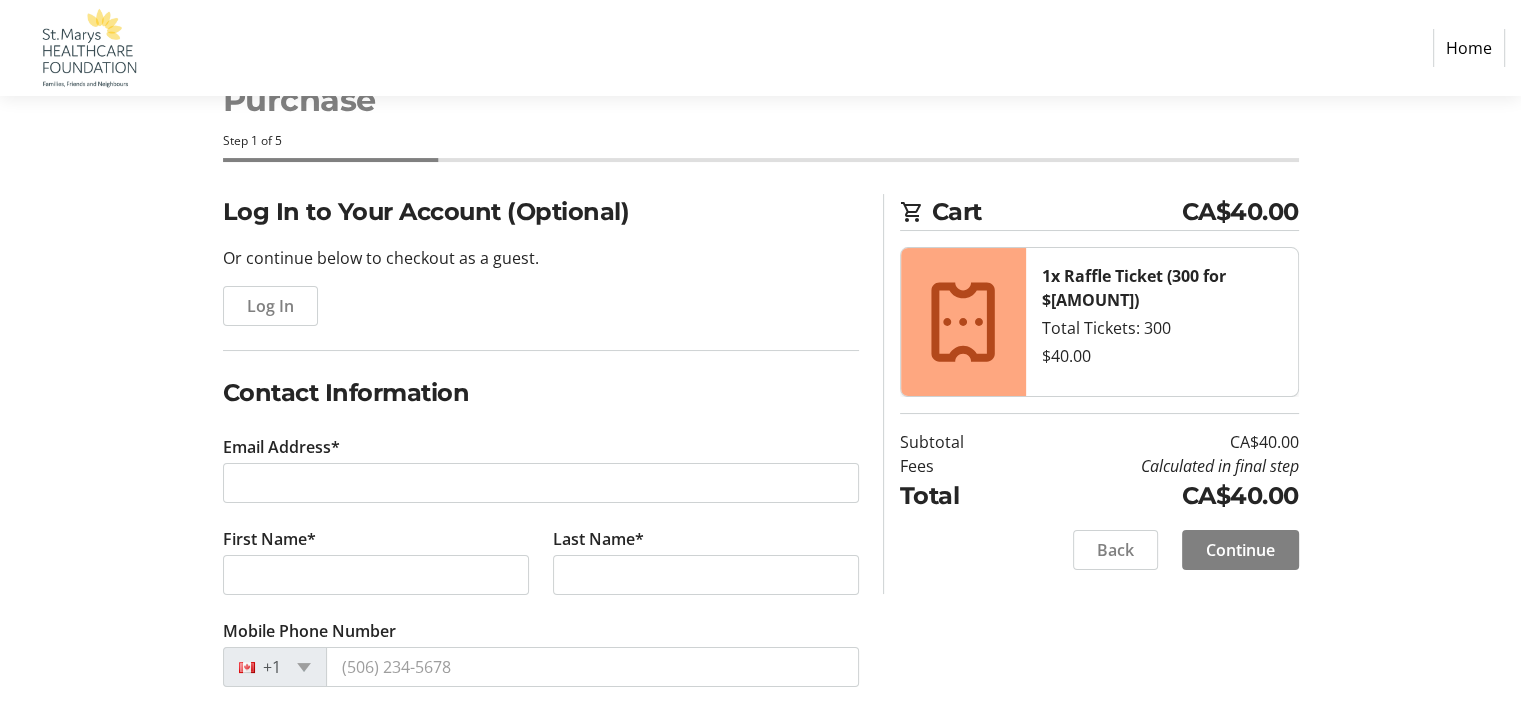scroll, scrollTop: 100, scrollLeft: 0, axis: vertical 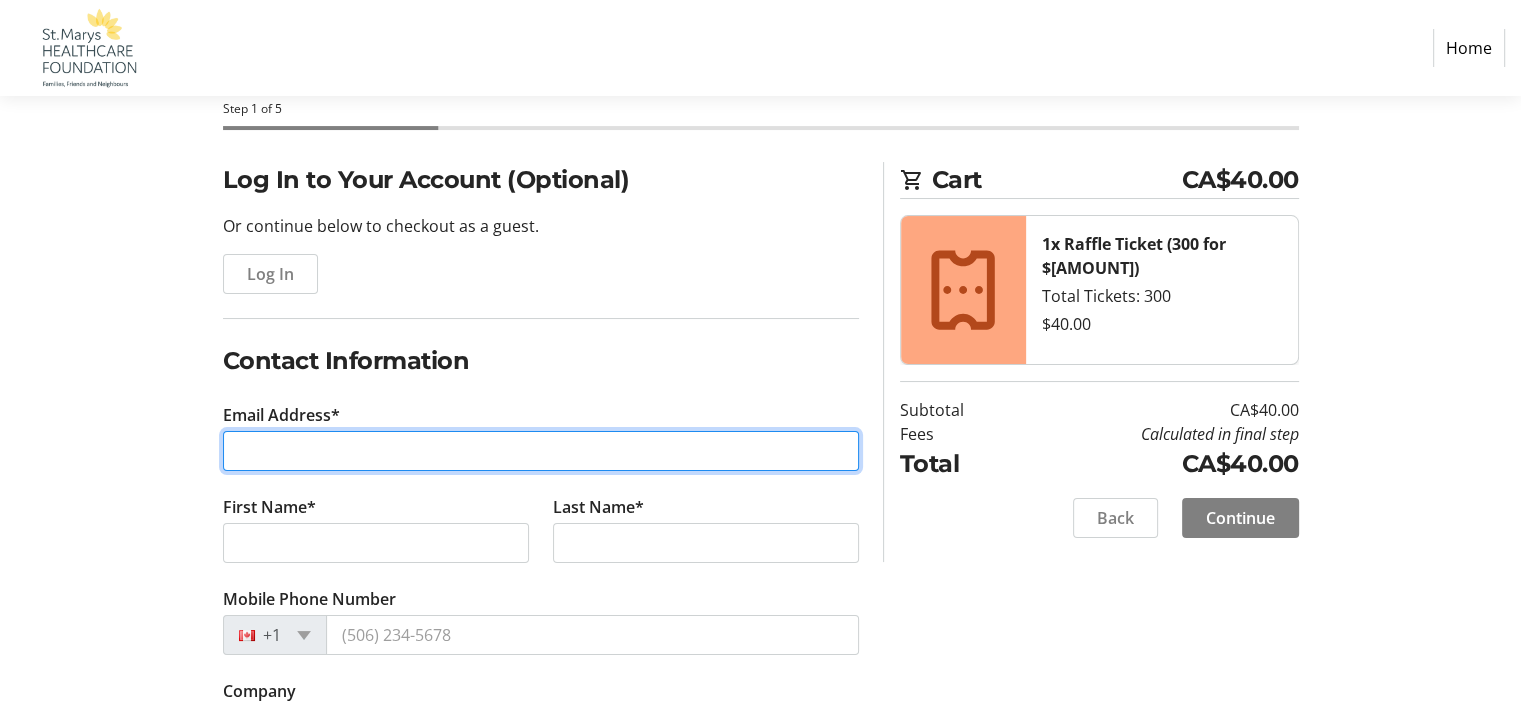 click on "Email Address*" at bounding box center [541, 451] 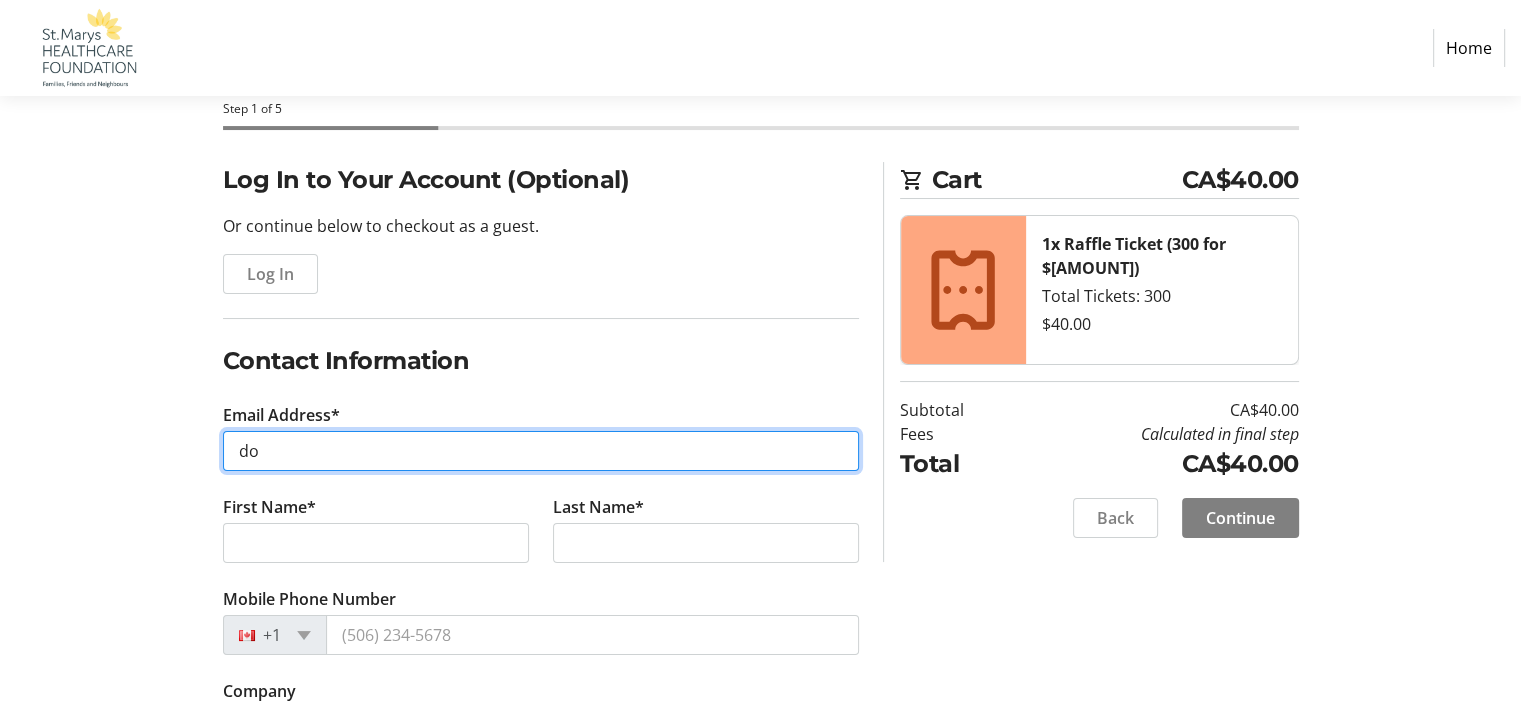type on "doggie_lover_55@[DOMAIN]" 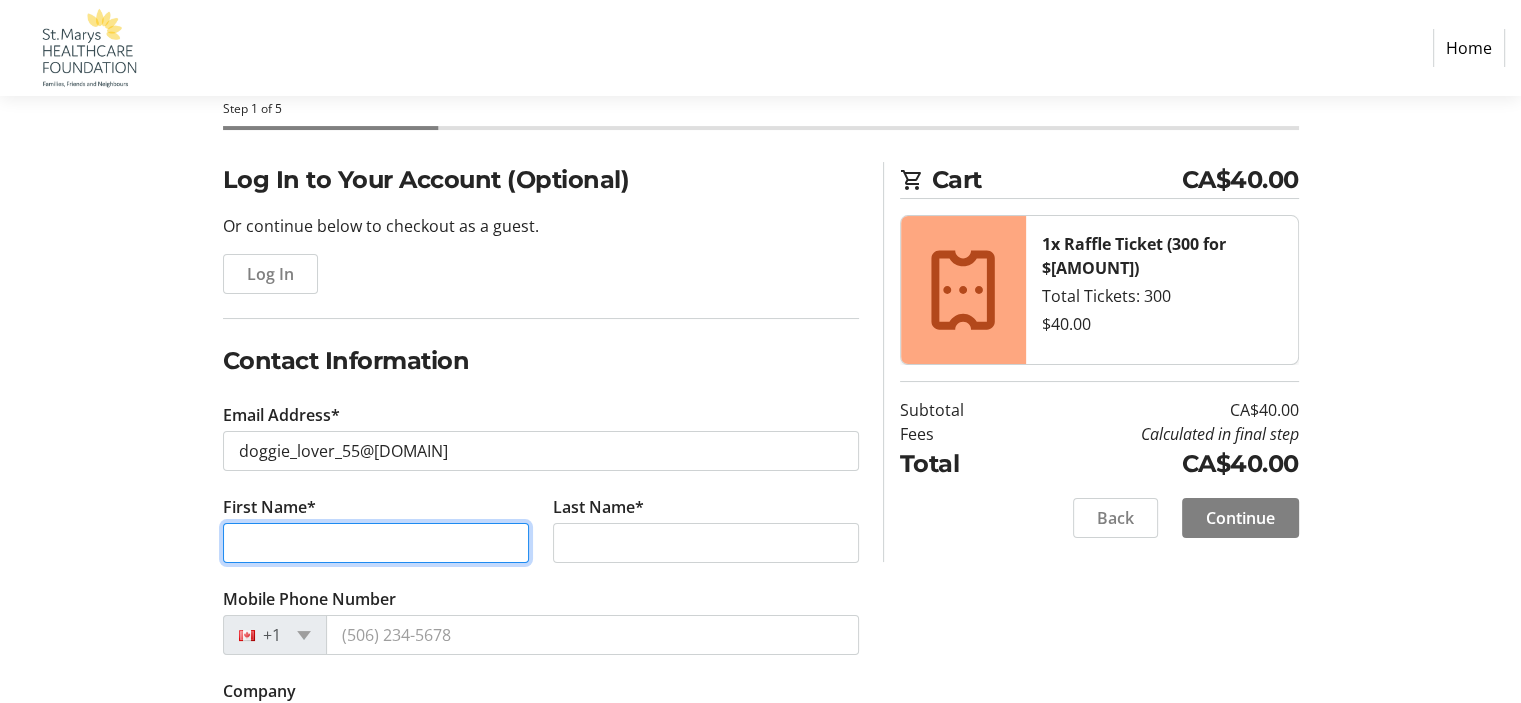 drag, startPoint x: 481, startPoint y: 535, endPoint x: 492, endPoint y: 535, distance: 11 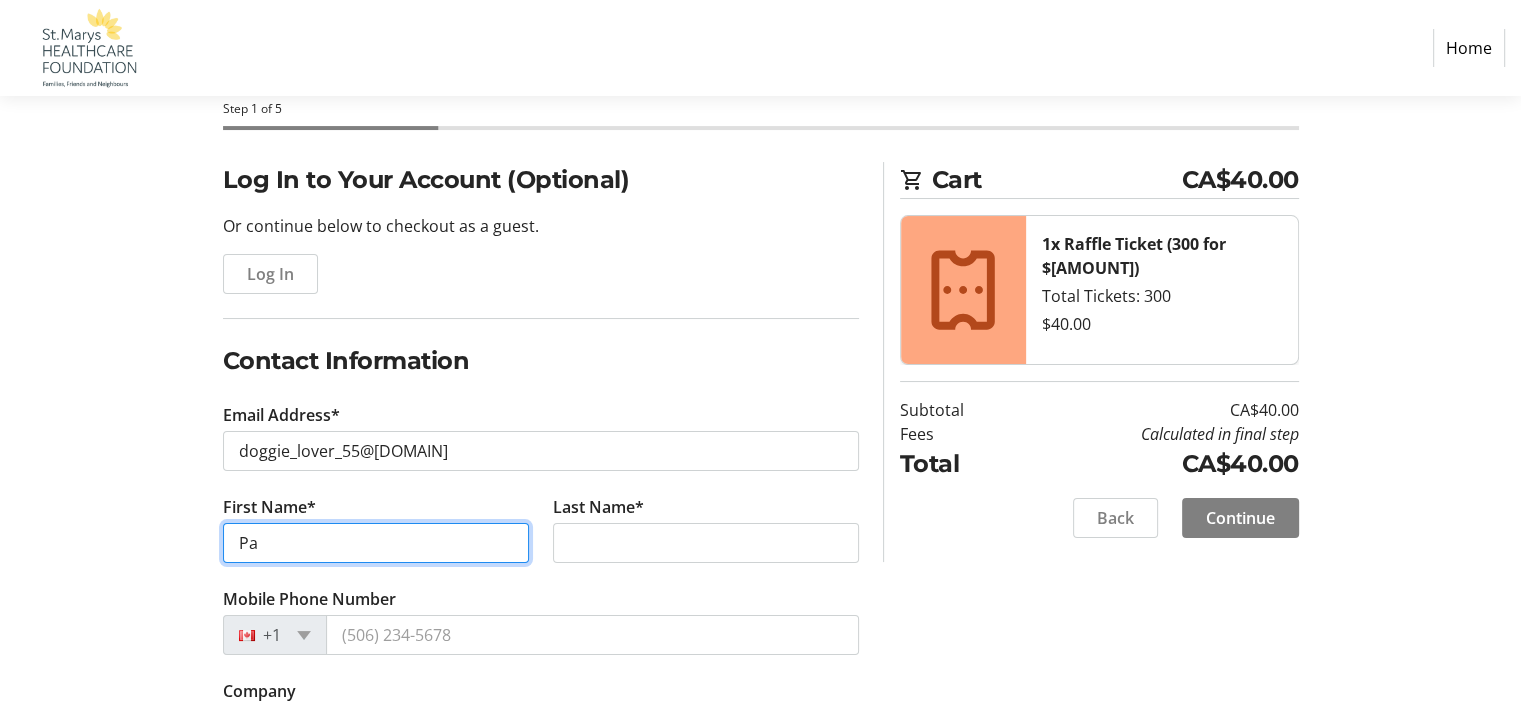 type on "[NAME]" 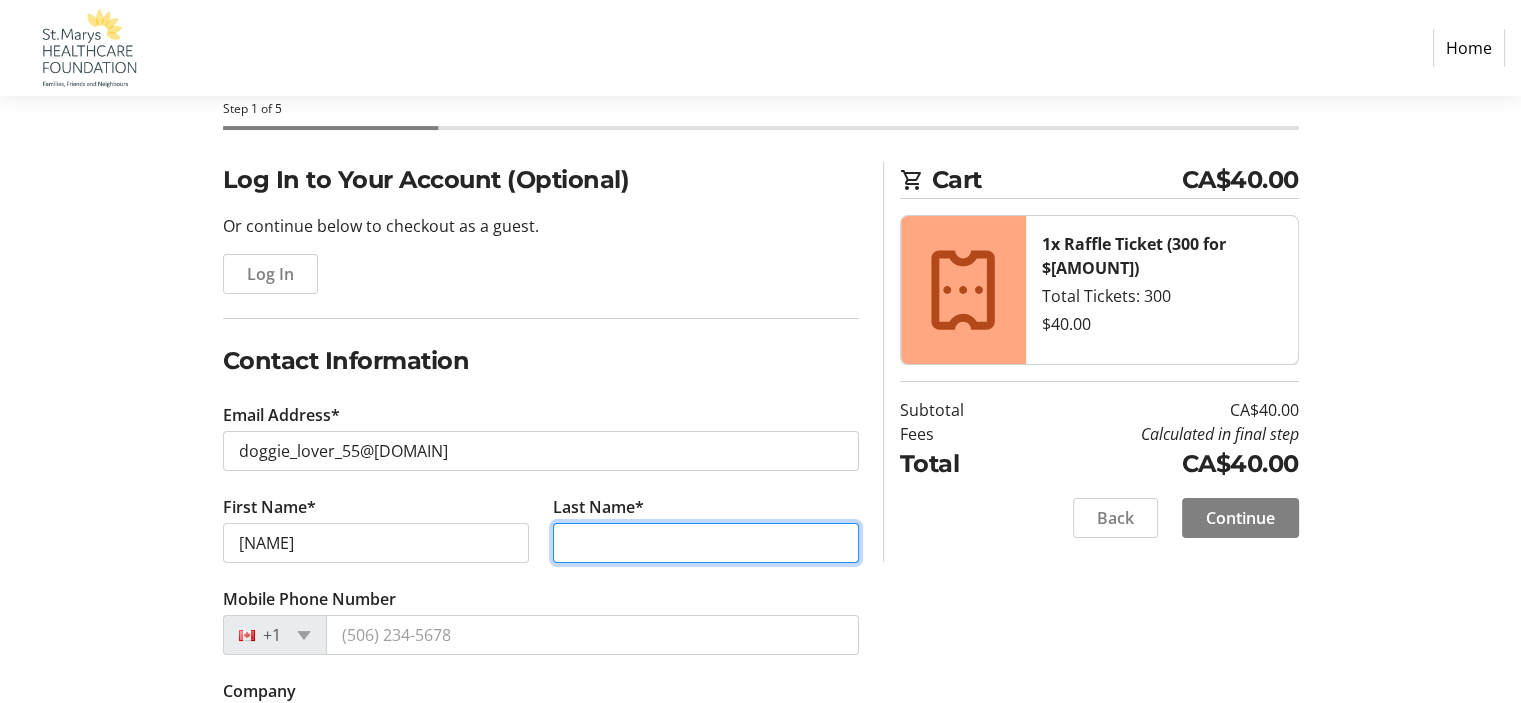 click on "Last Name*" at bounding box center (706, 543) 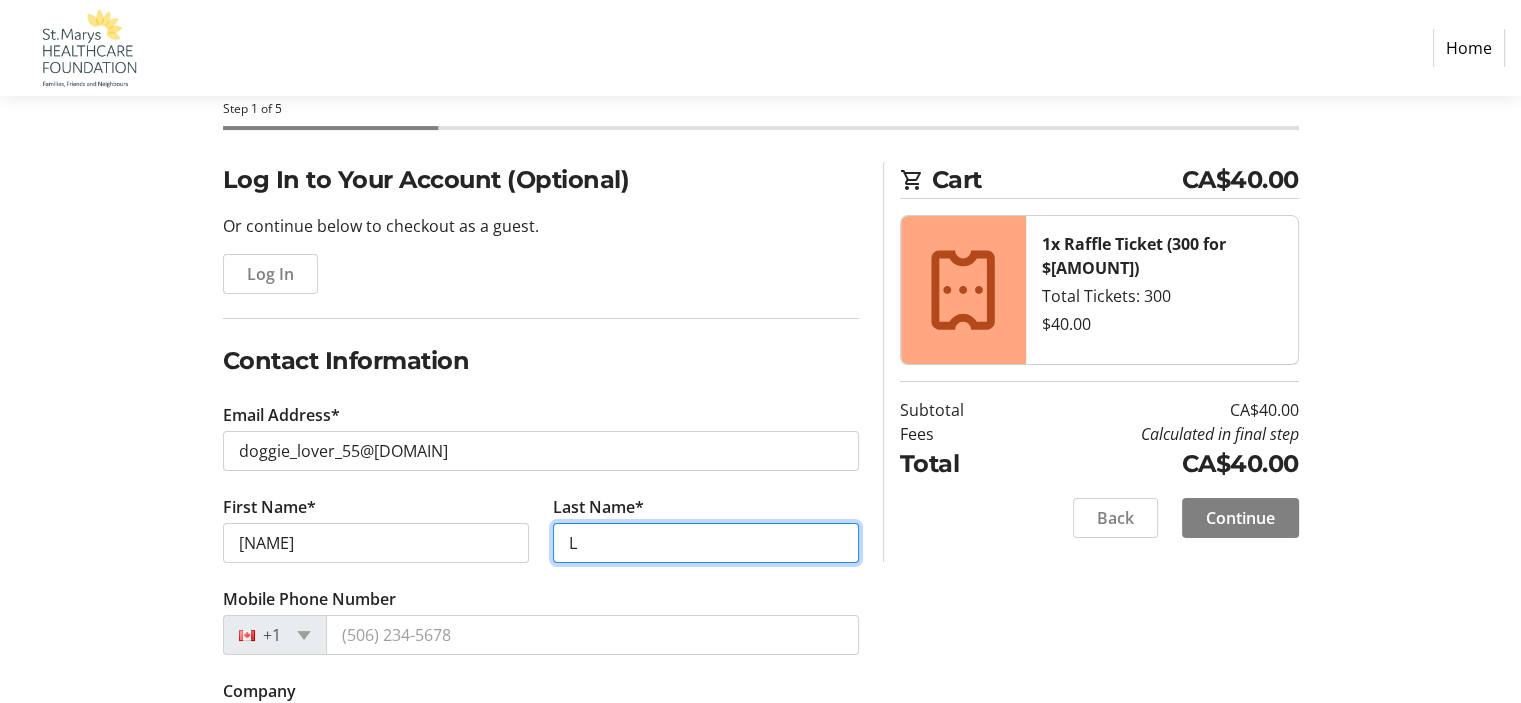 type on "[LAST_NAME]" 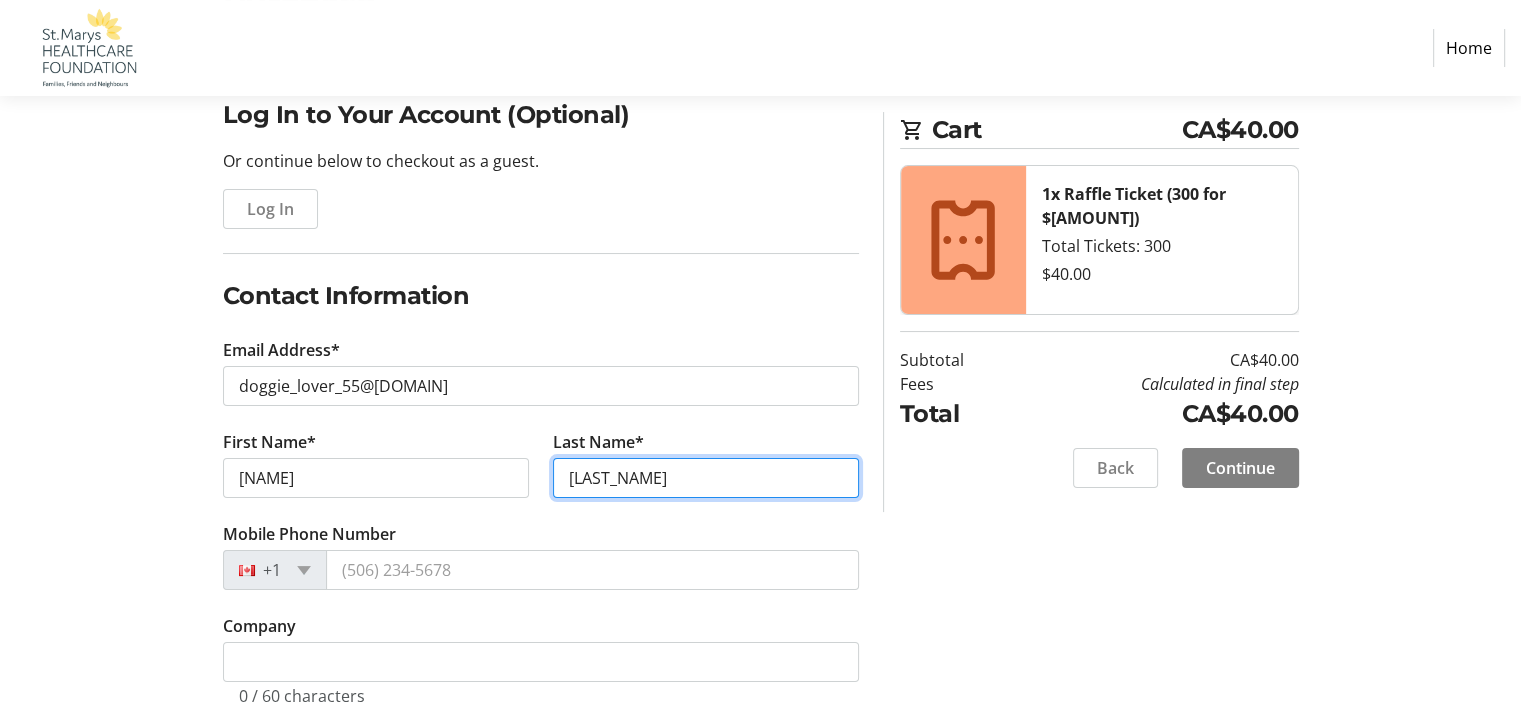 scroll, scrollTop: 200, scrollLeft: 0, axis: vertical 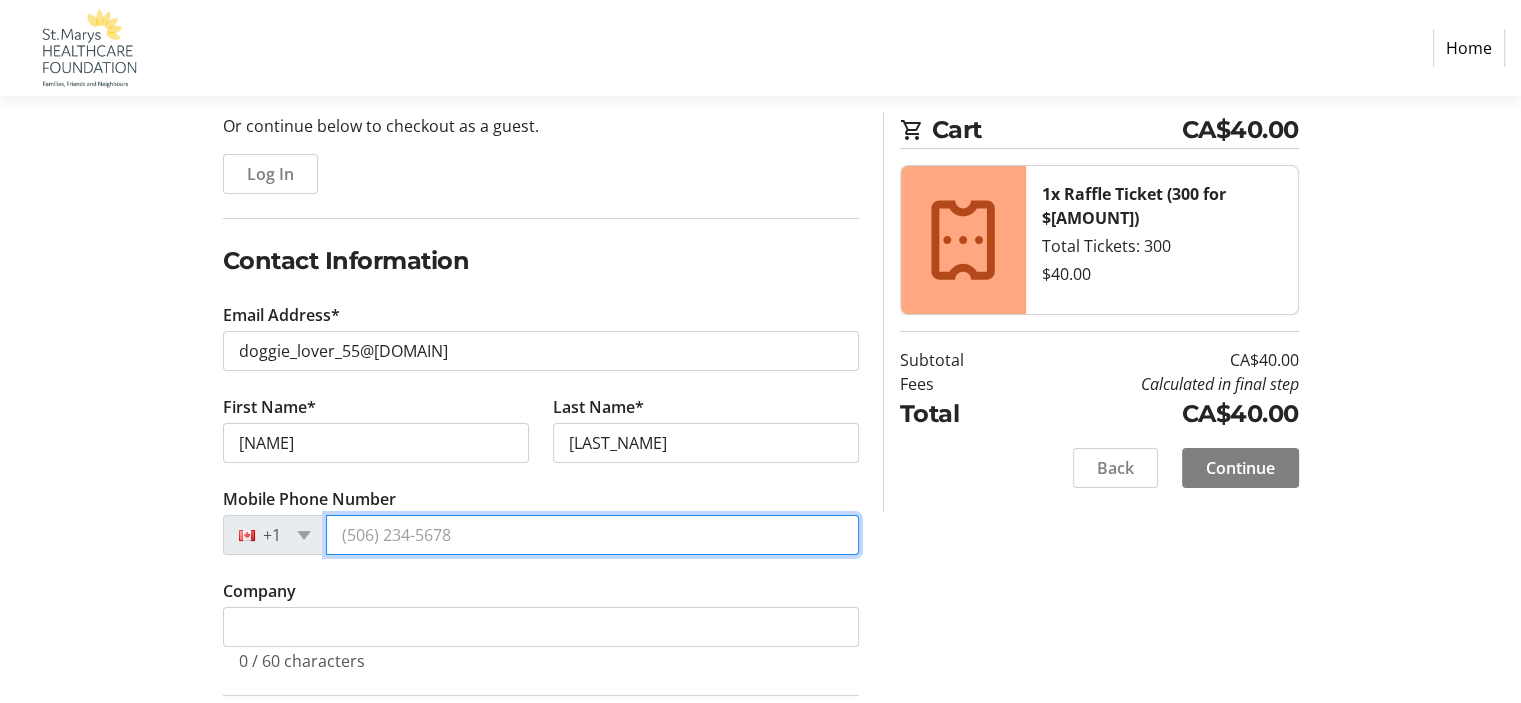 click on "Mobile Phone Number" at bounding box center (592, 535) 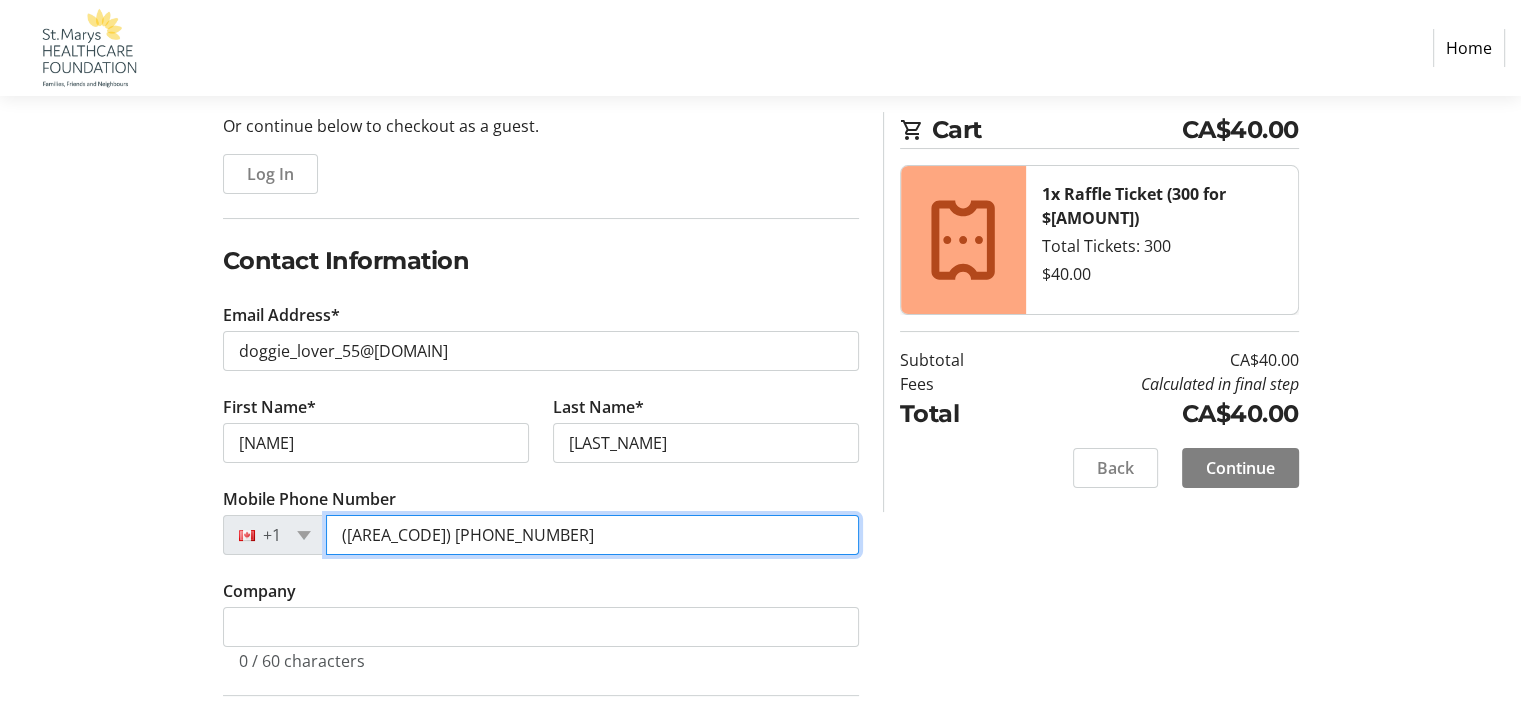 type on "[PHONE]" 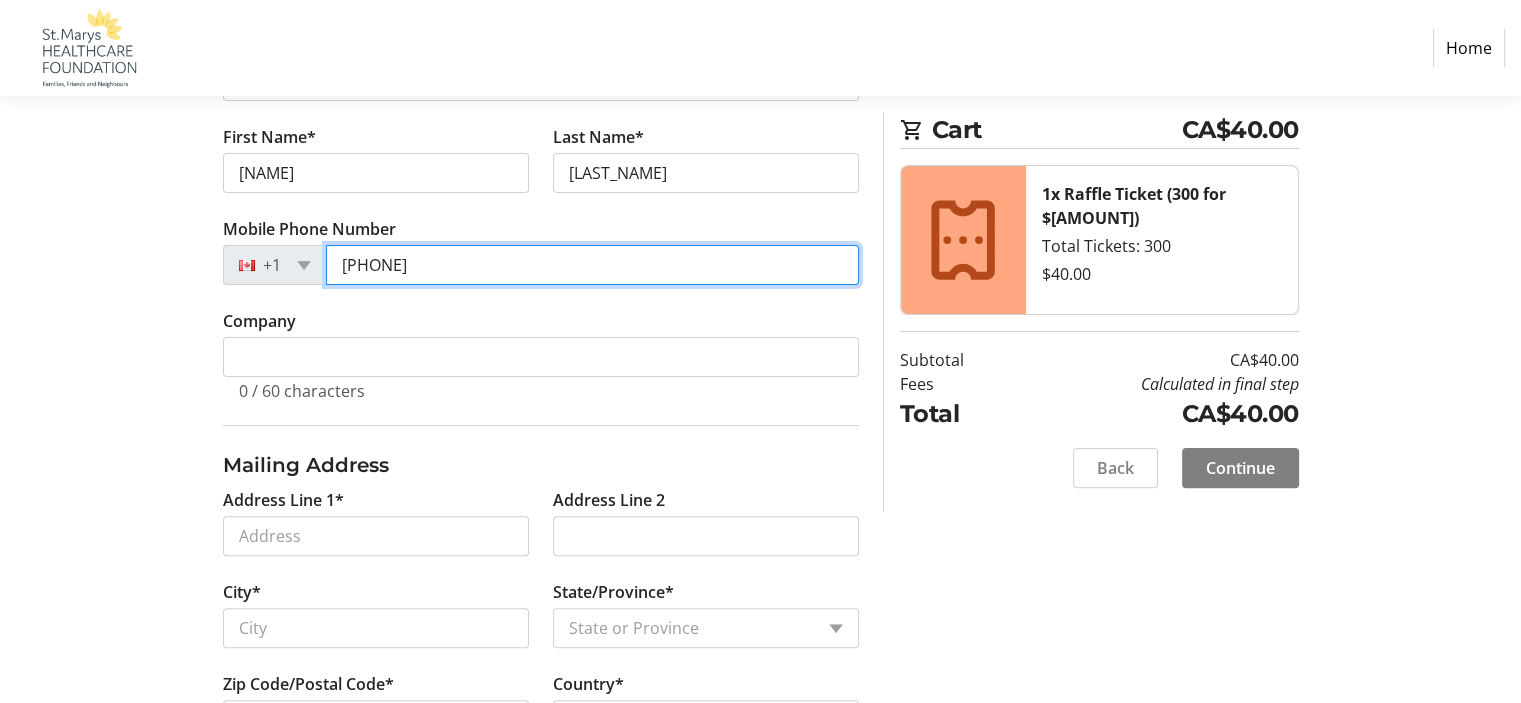 scroll, scrollTop: 500, scrollLeft: 0, axis: vertical 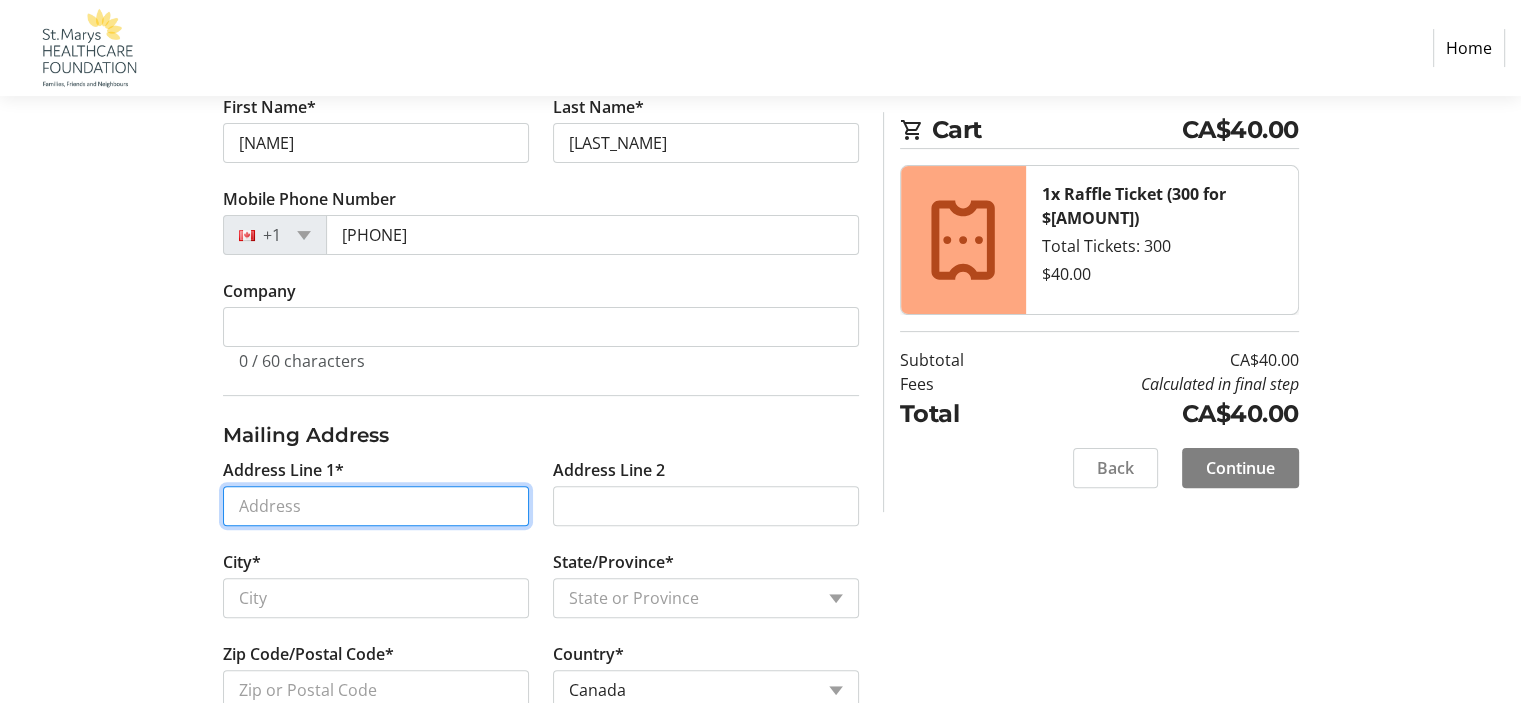 click on "Address Line 1*" at bounding box center [376, 506] 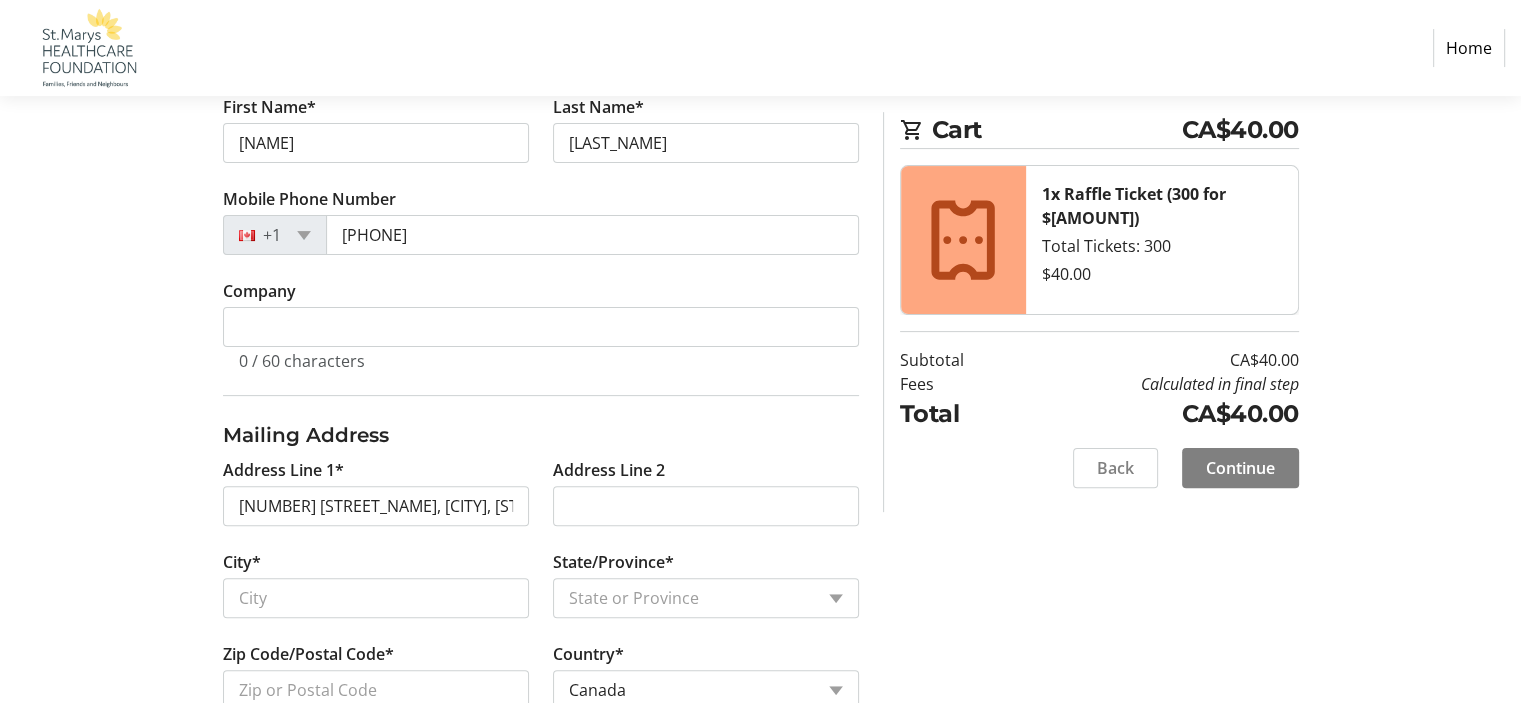 type on "[NUMBER] [STREET NAME] Street" 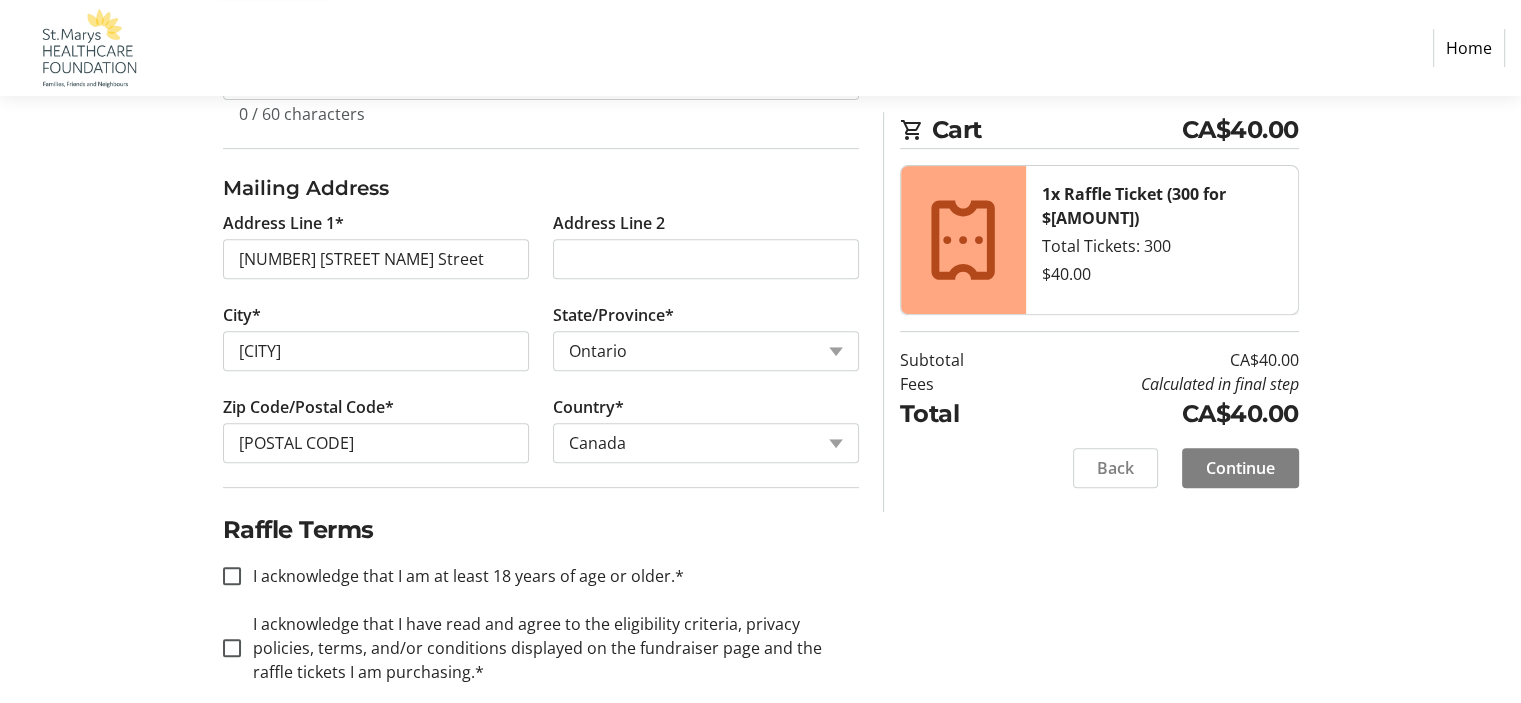 scroll, scrollTop: 772, scrollLeft: 0, axis: vertical 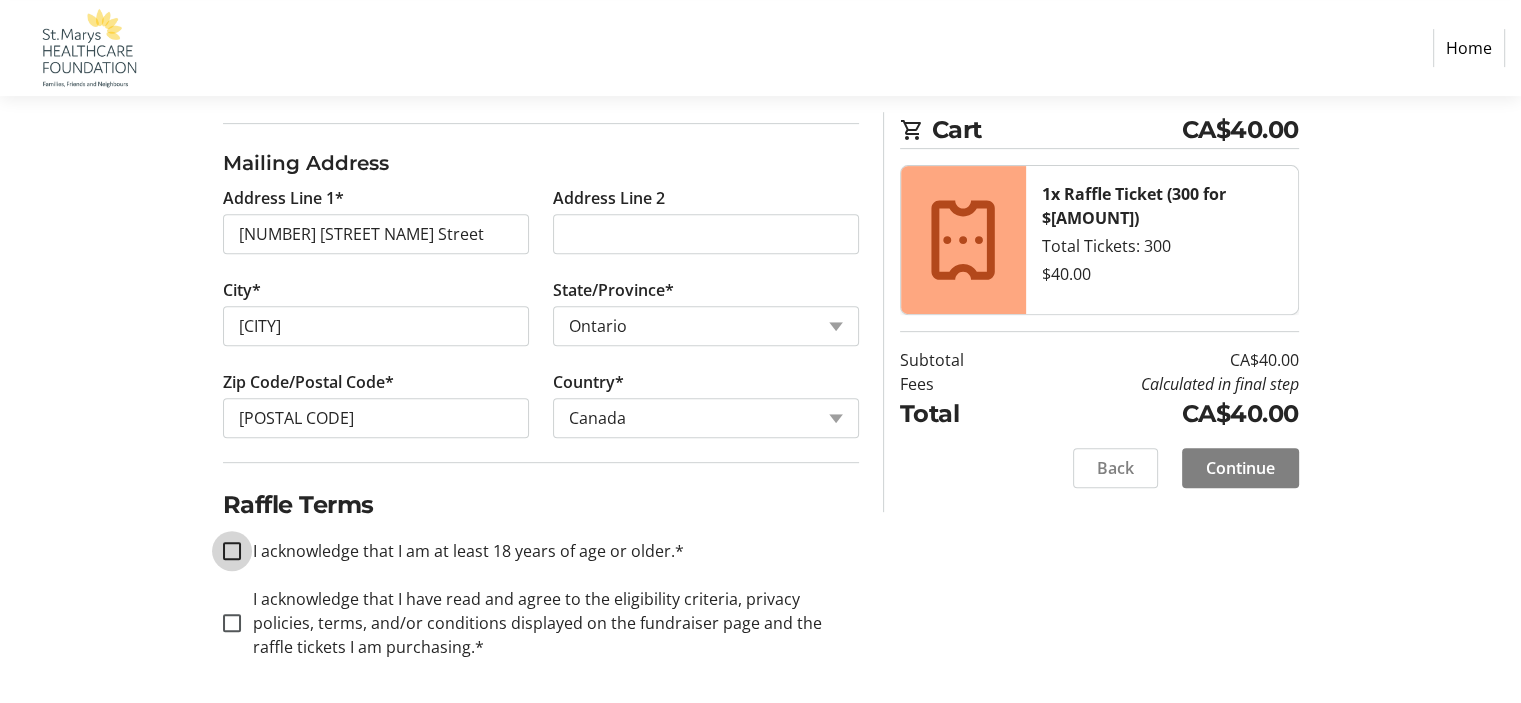 click on "I acknowledge that I am at least 18 years of age or older.*" at bounding box center (232, 551) 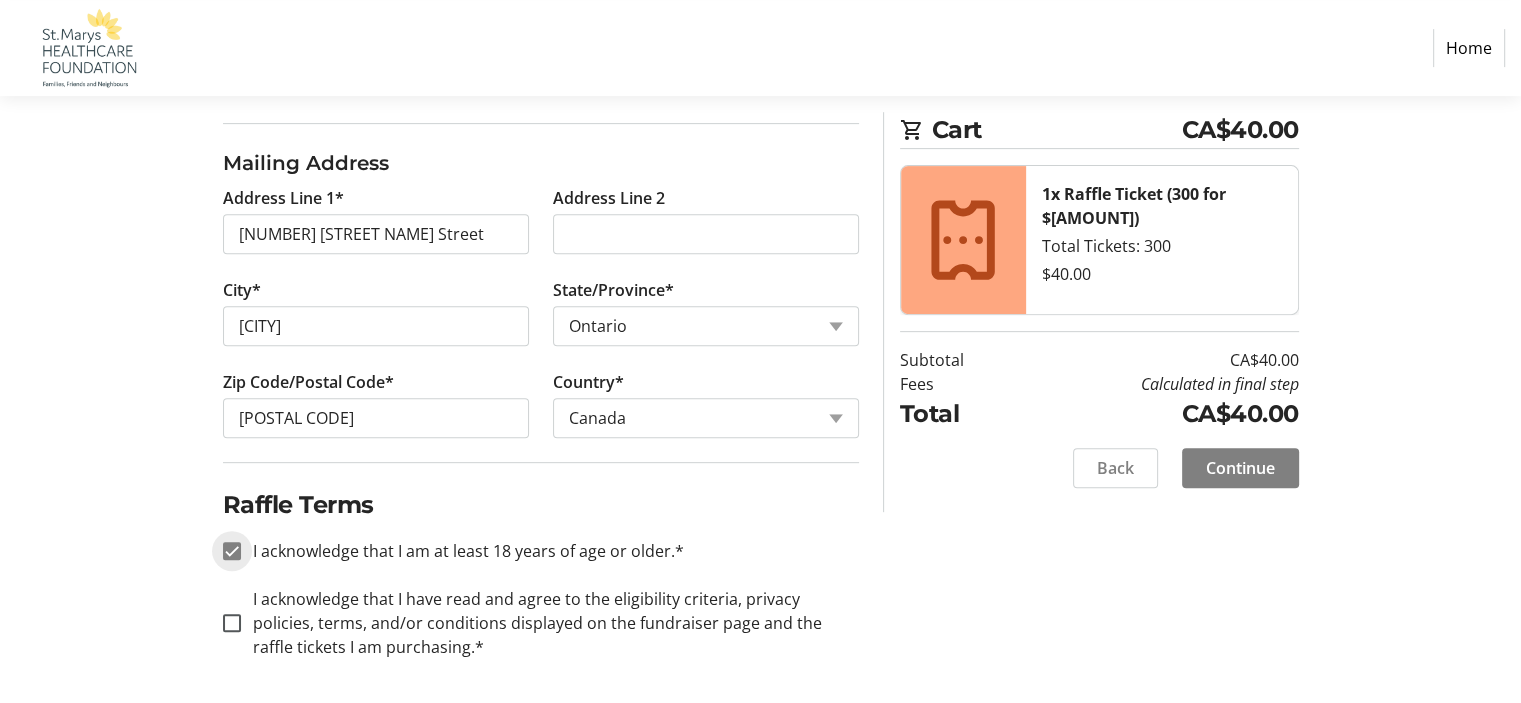 checkbox on "true" 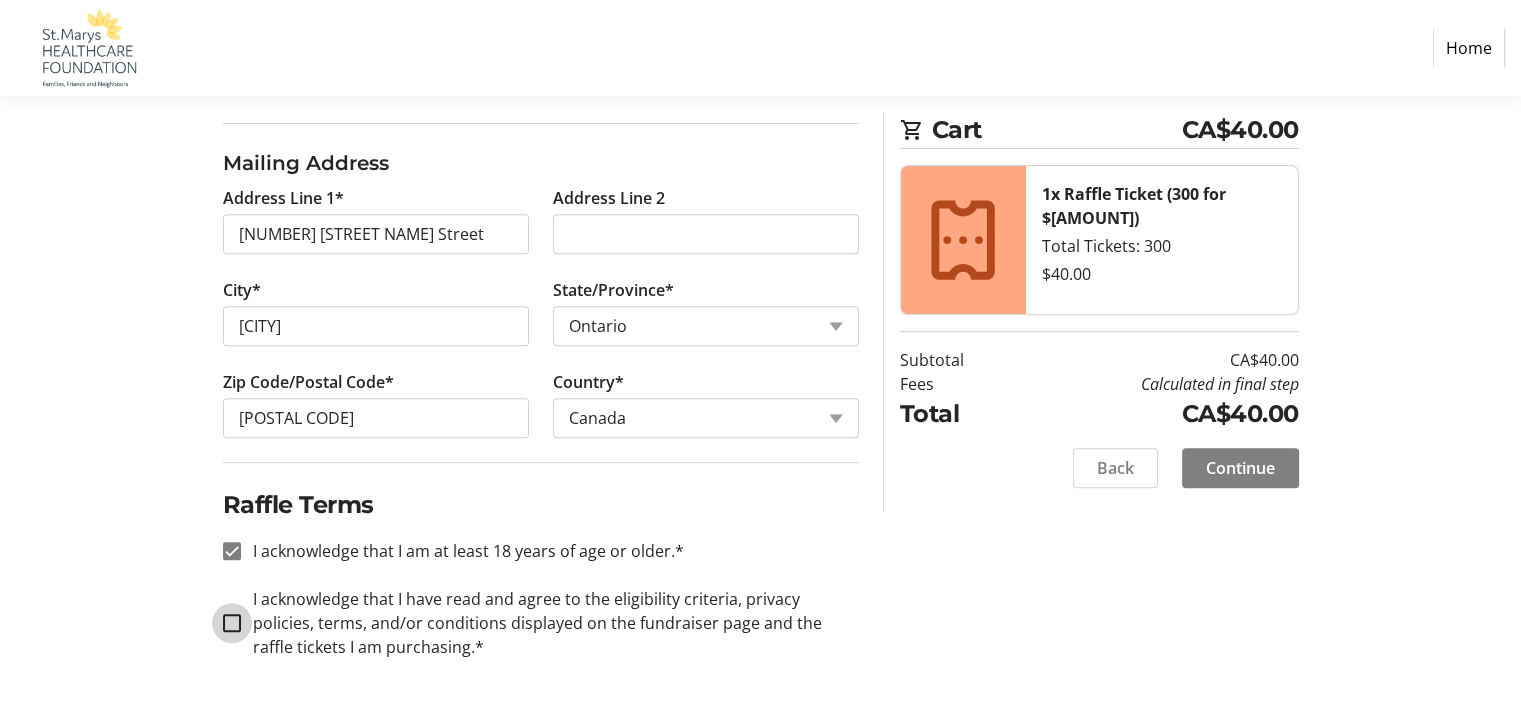 click on "I acknowledge that I have read and agree to the eligibility criteria, privacy policies, terms,
and/or conditions displayed on the fundraiser page and the raffle tickets I am purchasing.*" at bounding box center (232, 623) 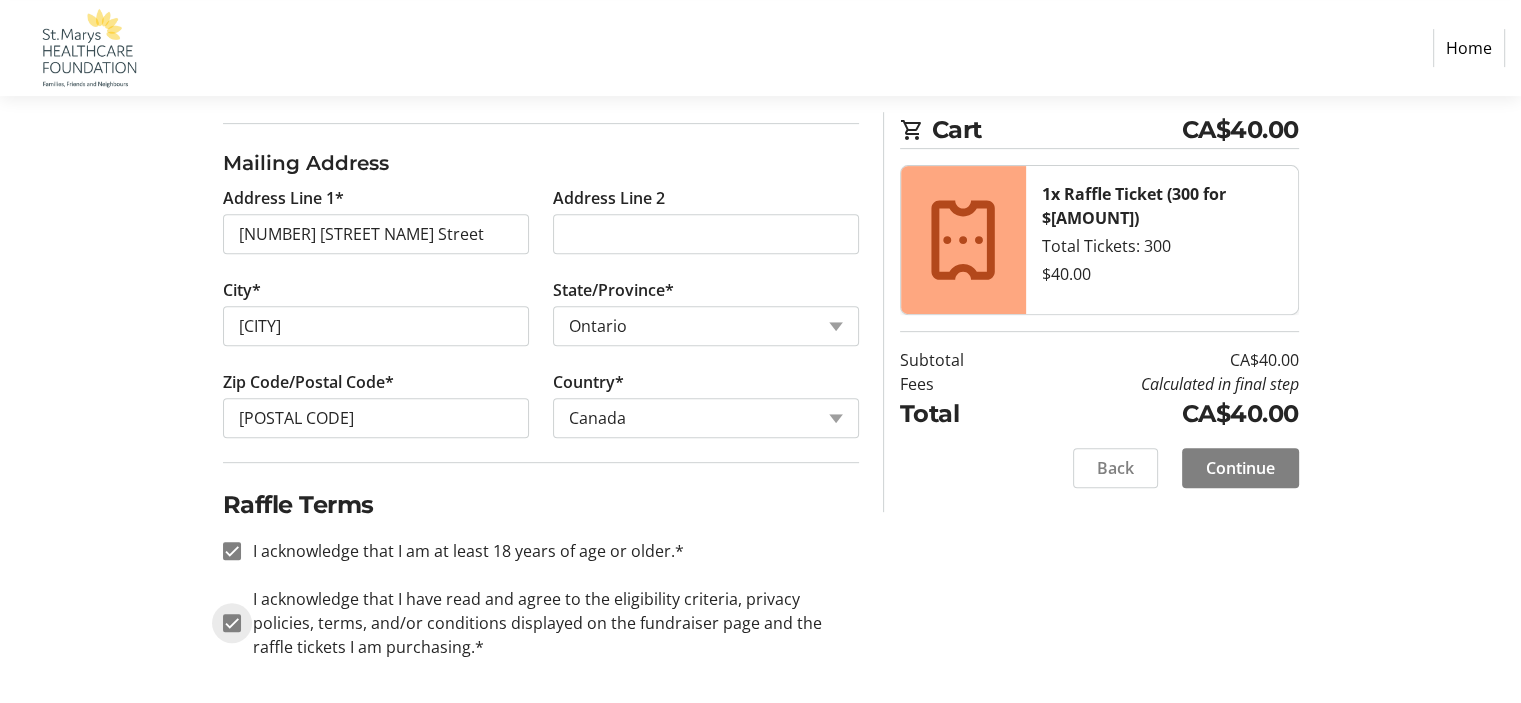 checkbox on "true" 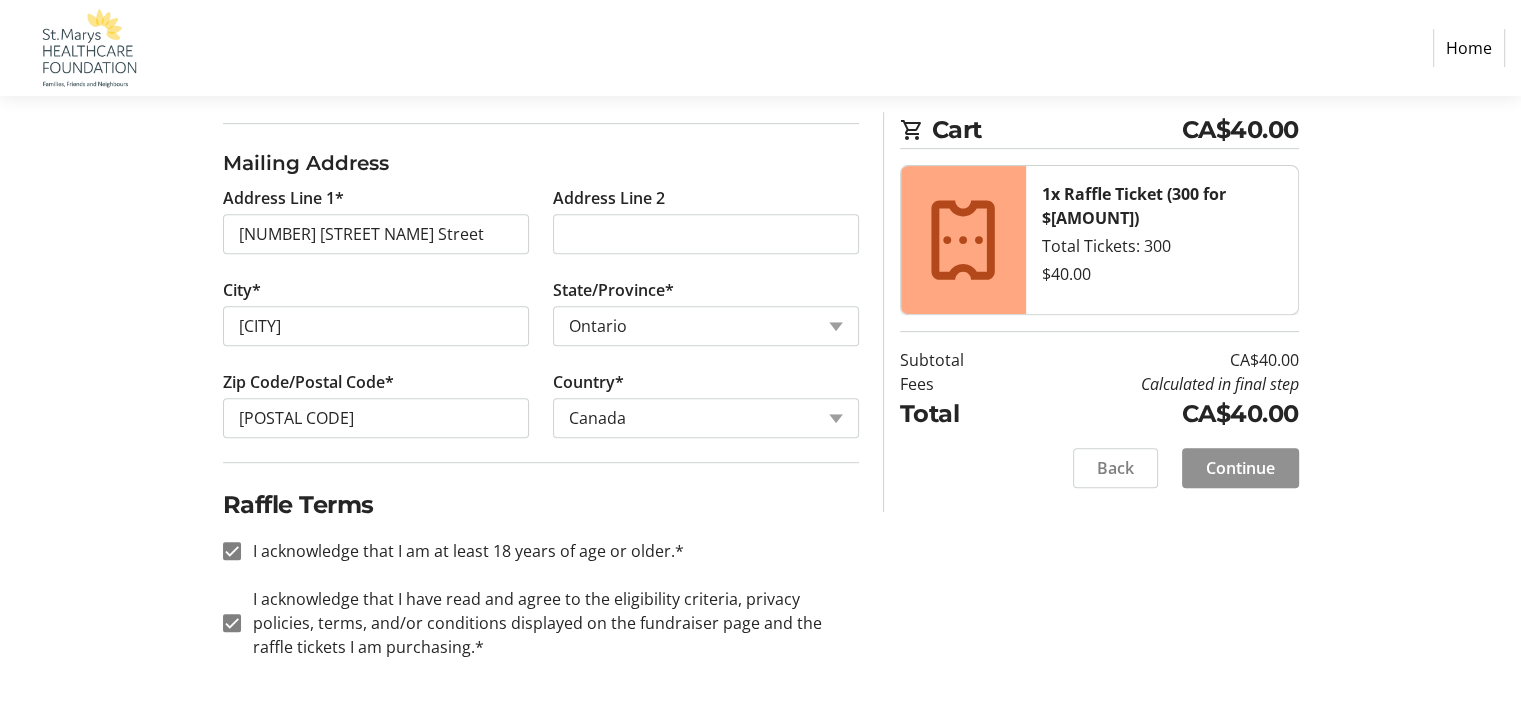 click 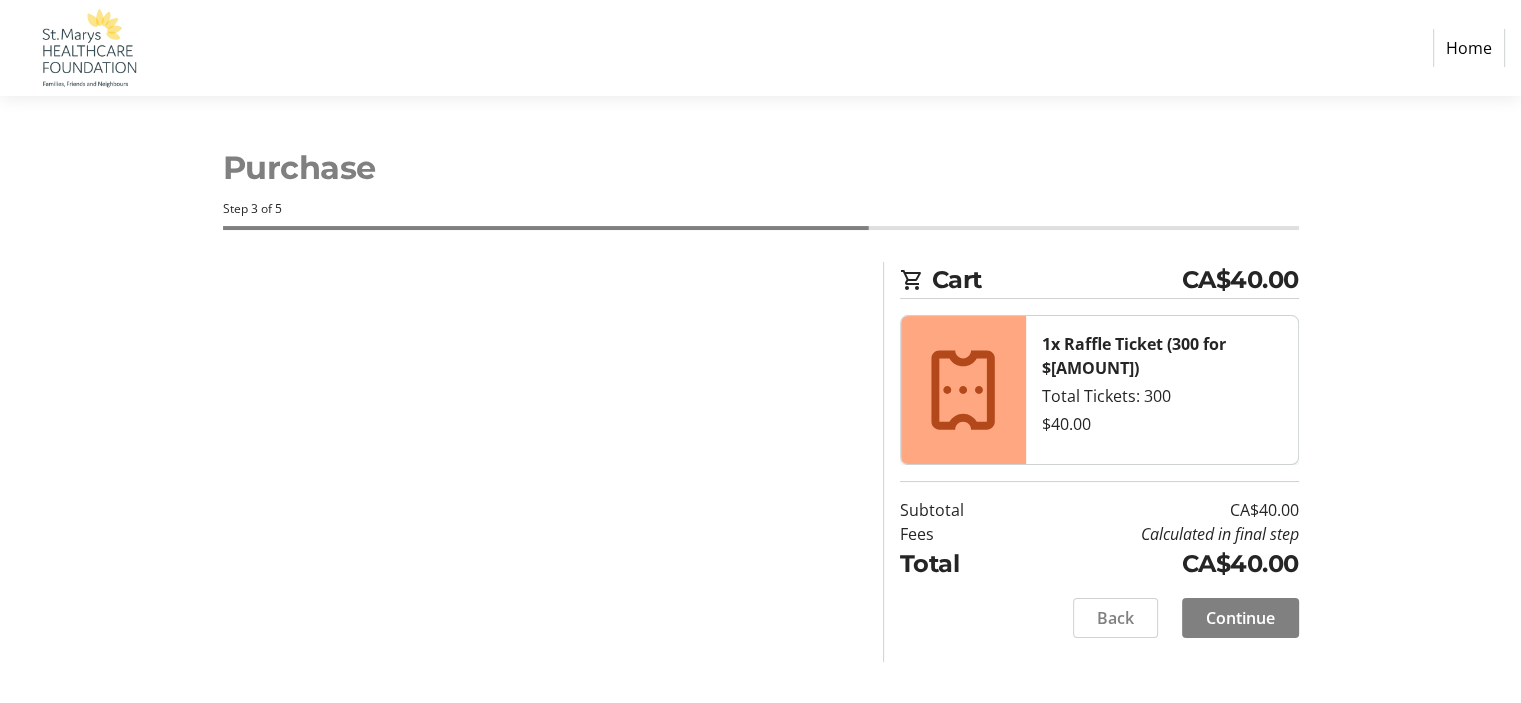scroll, scrollTop: 0, scrollLeft: 0, axis: both 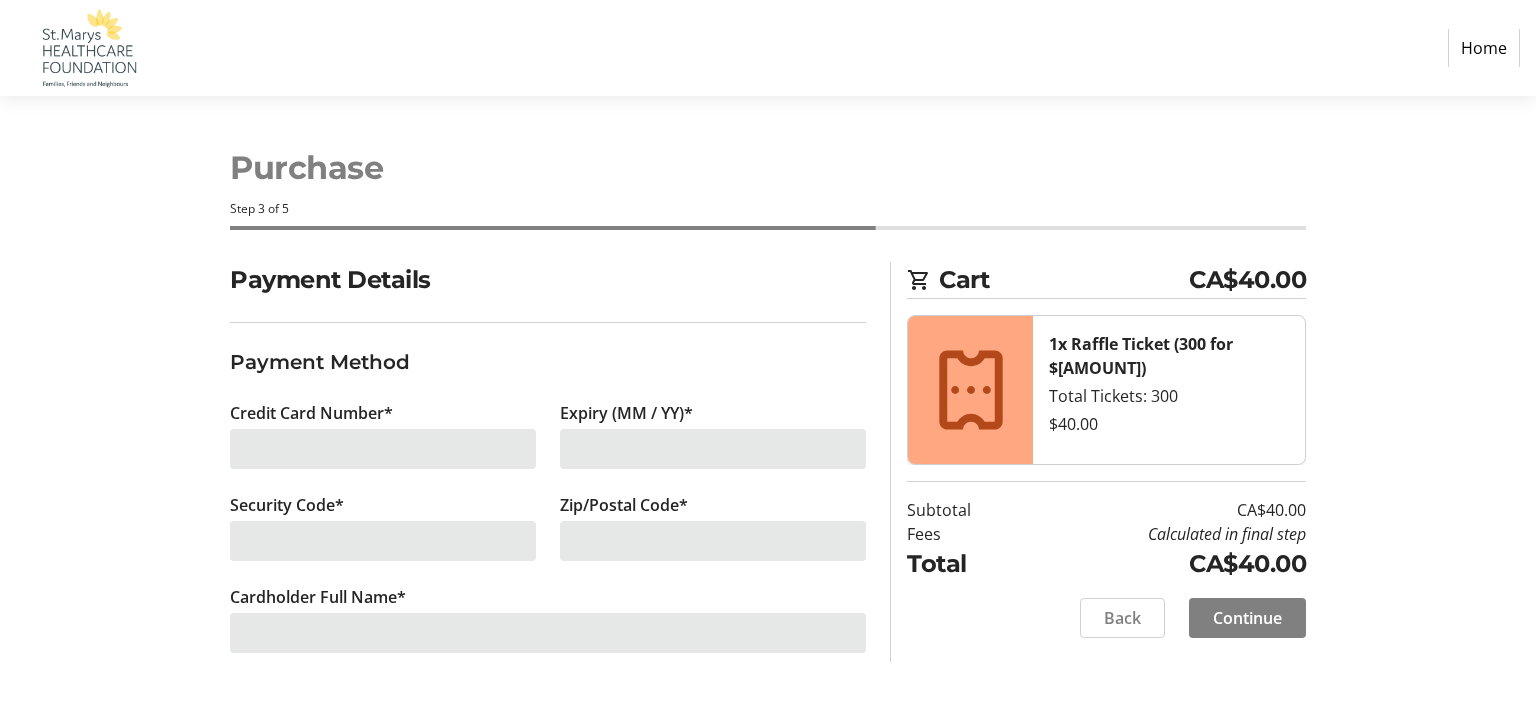 click 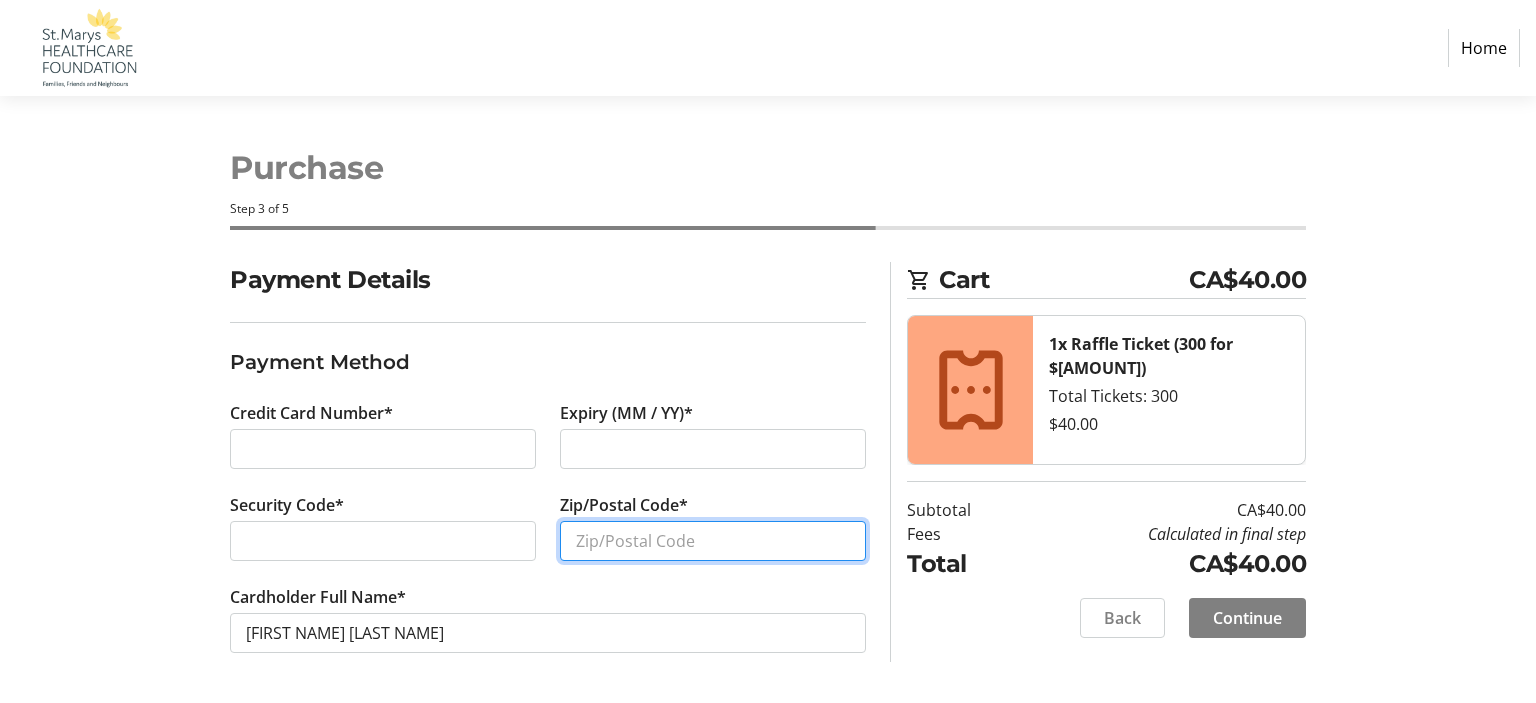 click on "Zip/Postal Code*" at bounding box center (713, 541) 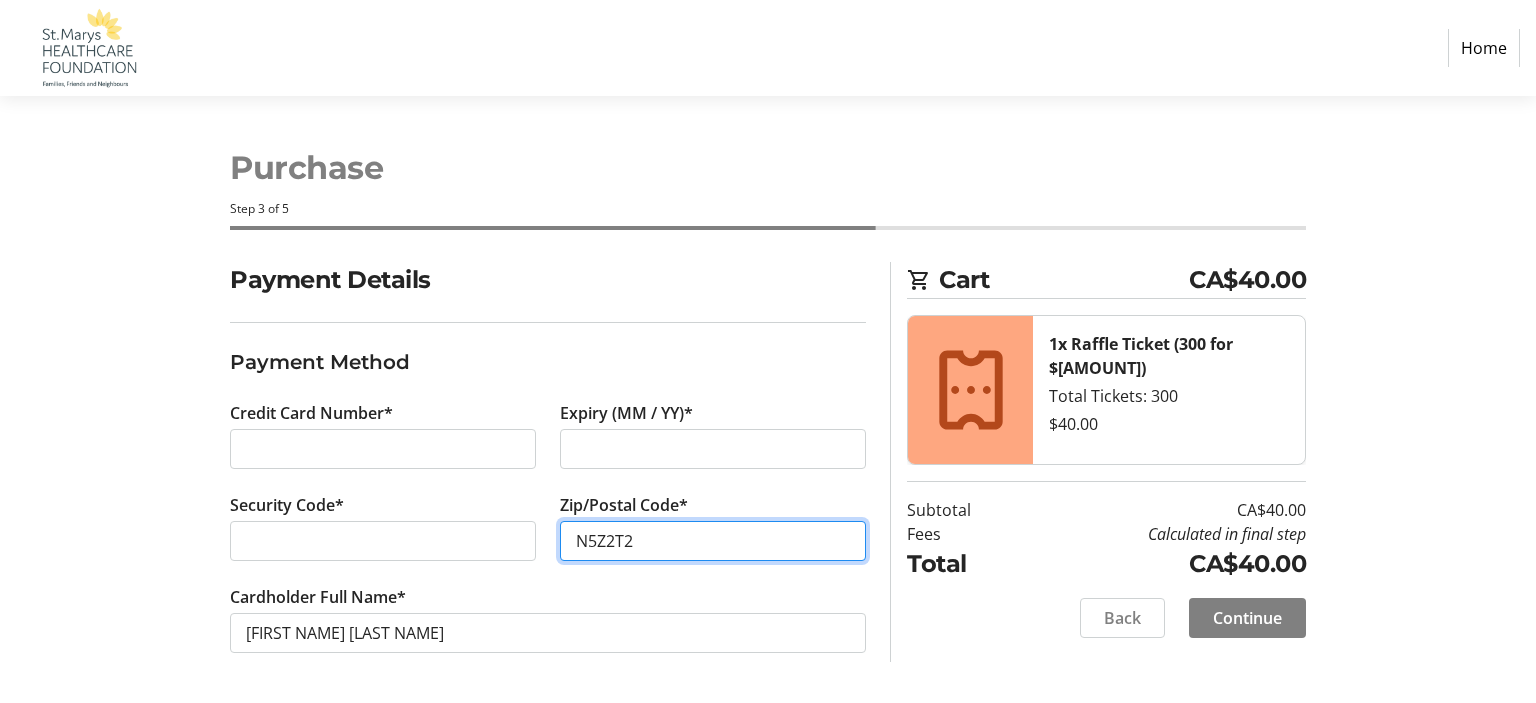 click on "N5Z2T2" at bounding box center [713, 541] 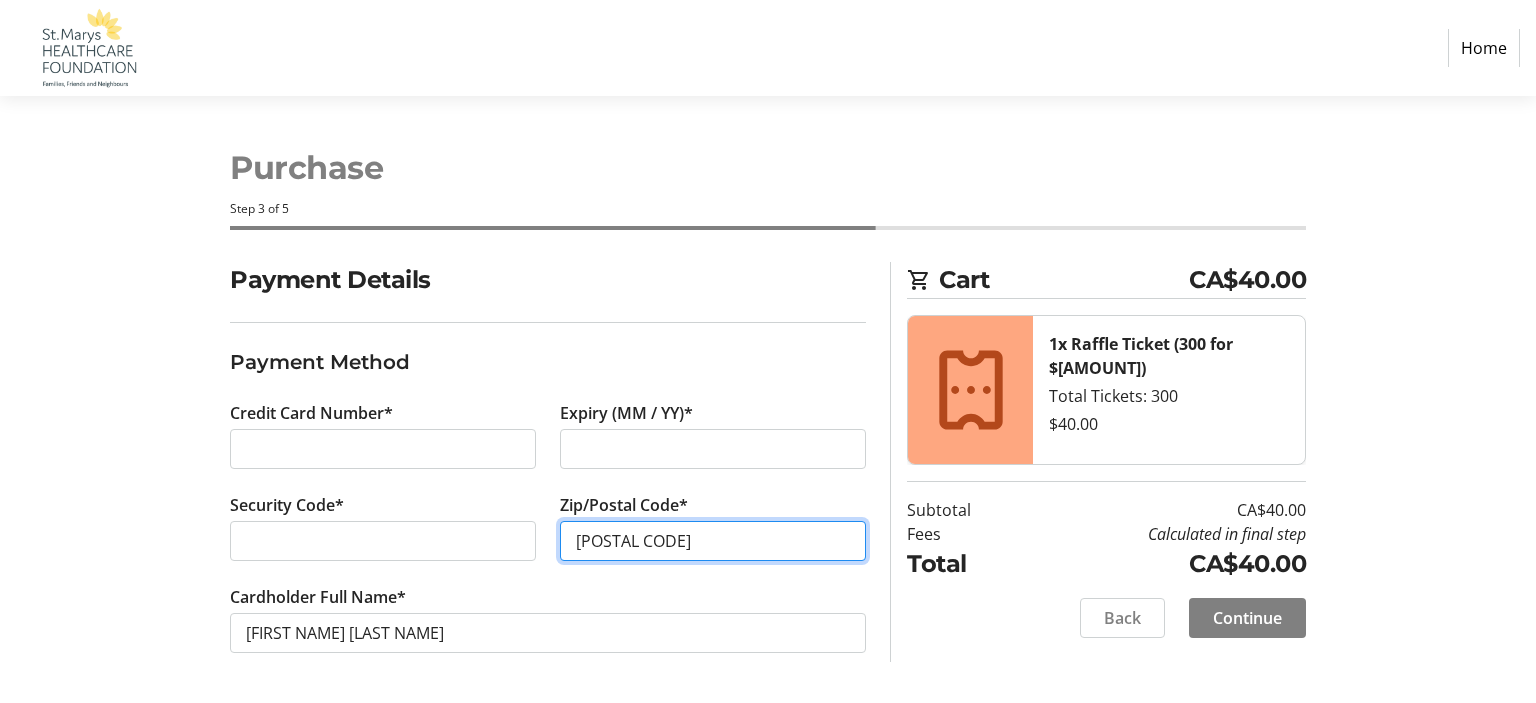 type on "[POSTAL CODE]" 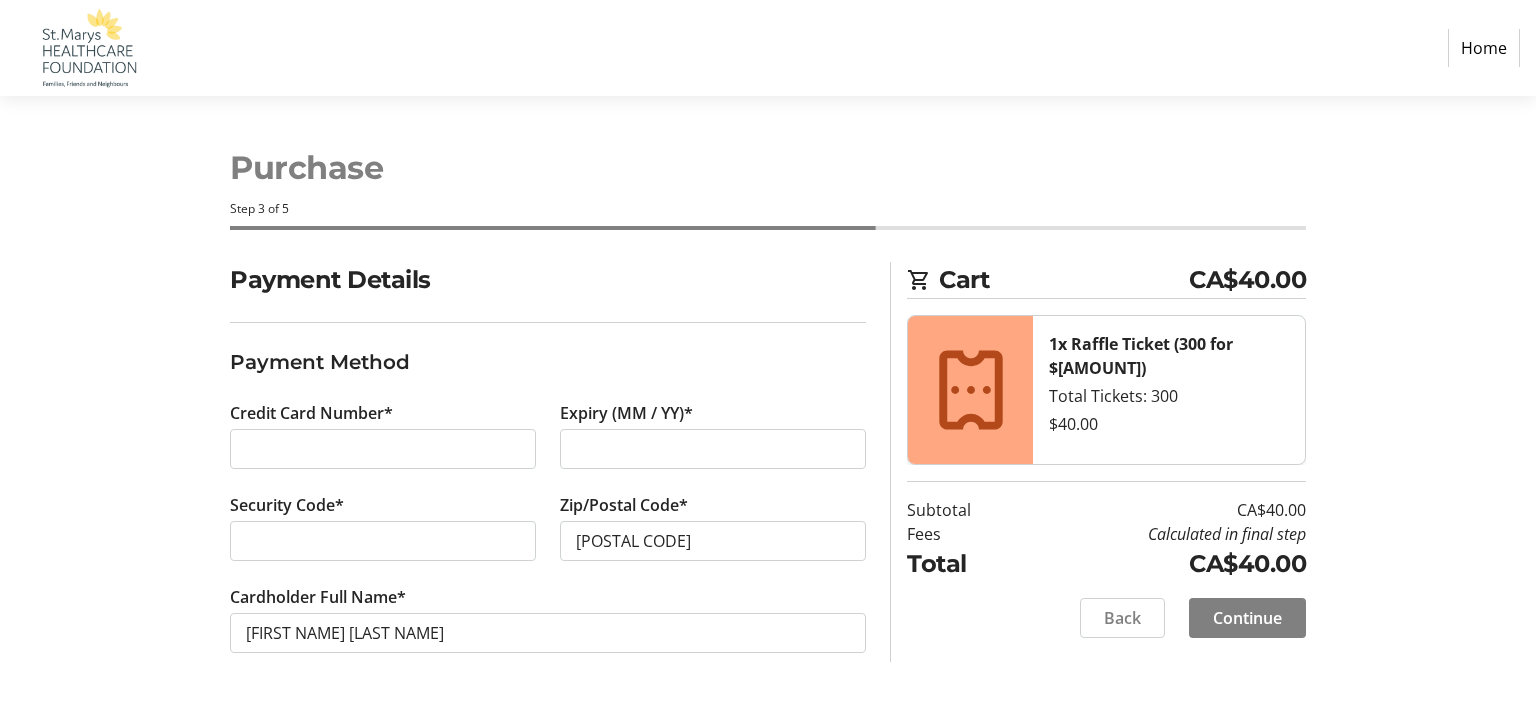 click on "Payment Details Payment Method Credit Card Number* Expiry (MM / YY)* Security Code* Zip/Postal Code* [POSTAL_CODE] Cardholder Full Name* Paula Lassaline Cart CA$[AMOUNT] 1x Raffle Ticket (300 for $[AMOUNT]) Total Tickets: 300 $[AMOUNT] Subtotal CA$[AMOUNT] Fees Calculated in final step Total CA$[AMOUNT] Back Continue" 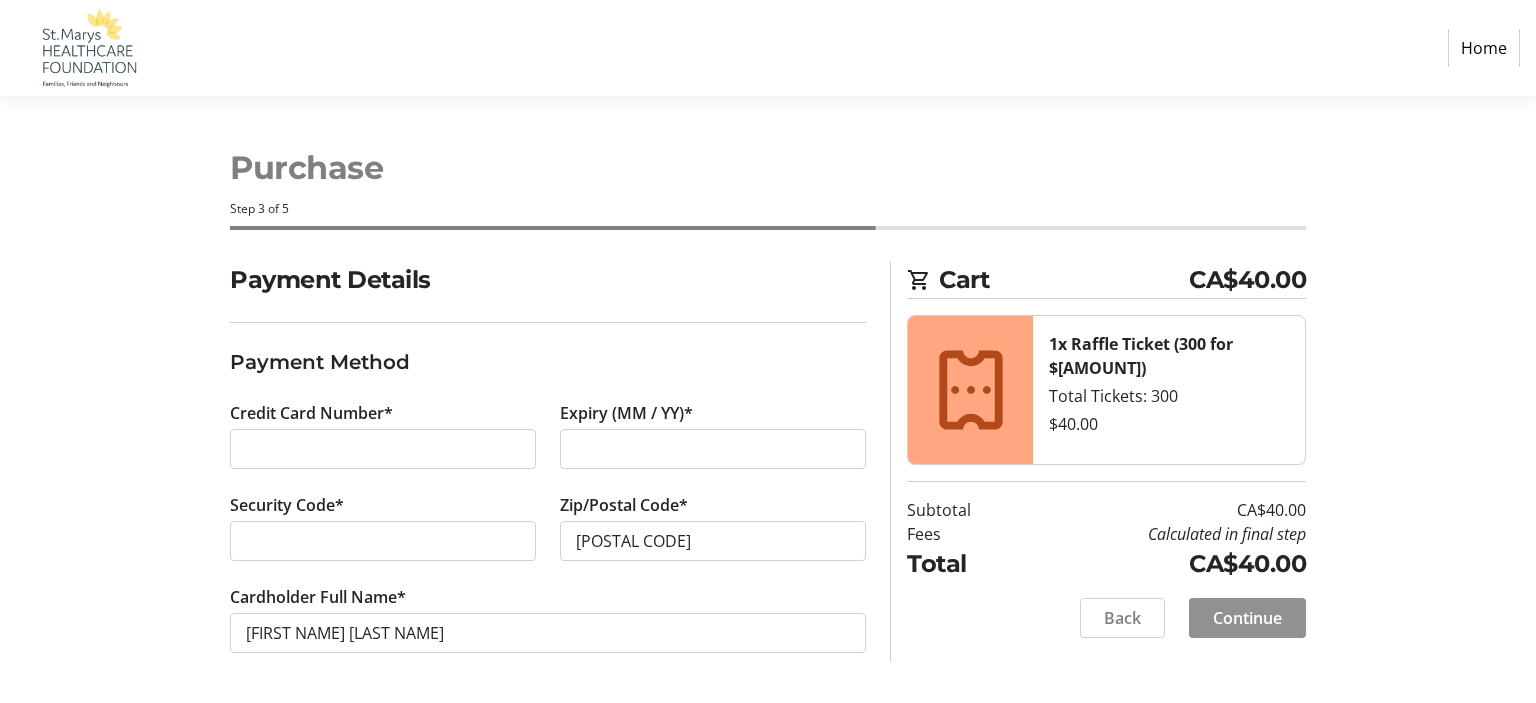 click on "Continue" 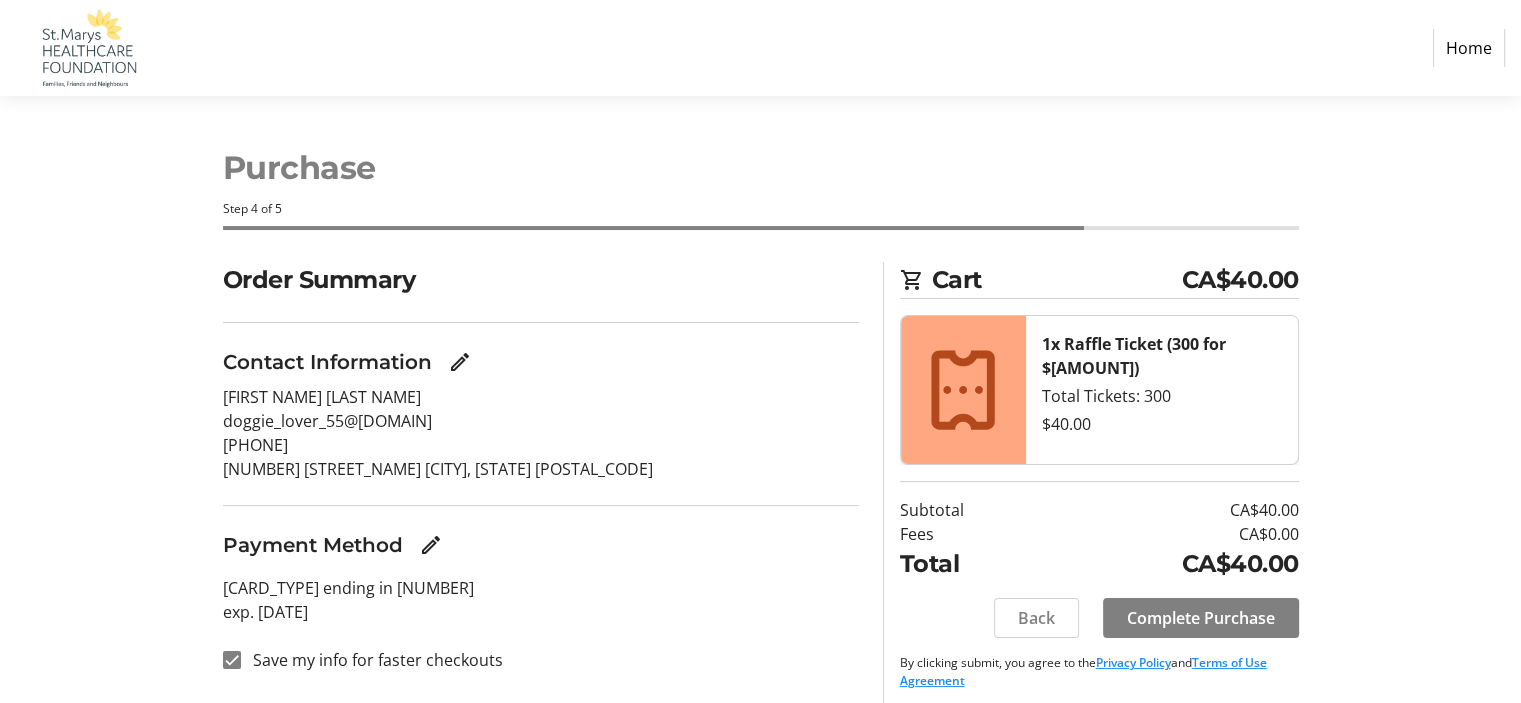 scroll, scrollTop: 10, scrollLeft: 0, axis: vertical 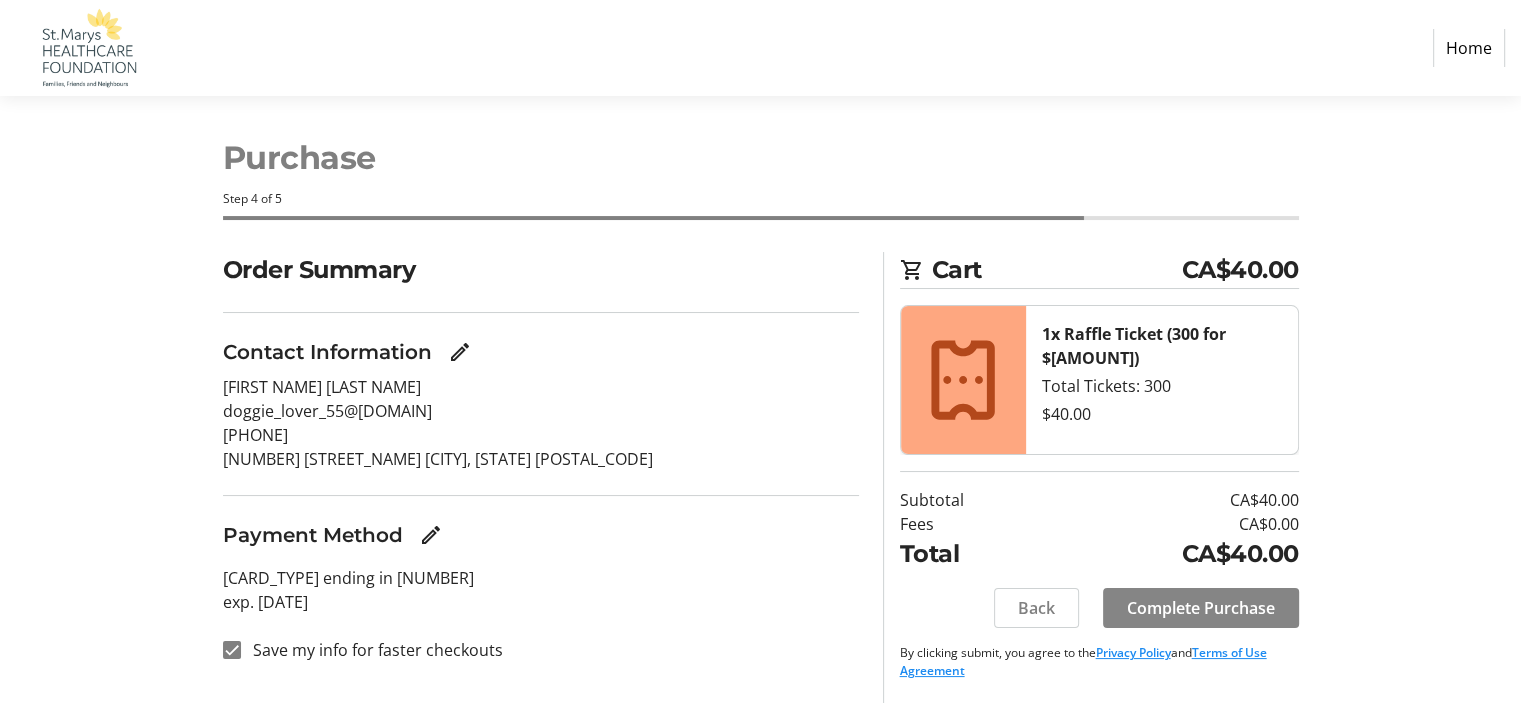 click on "Complete Purchase" 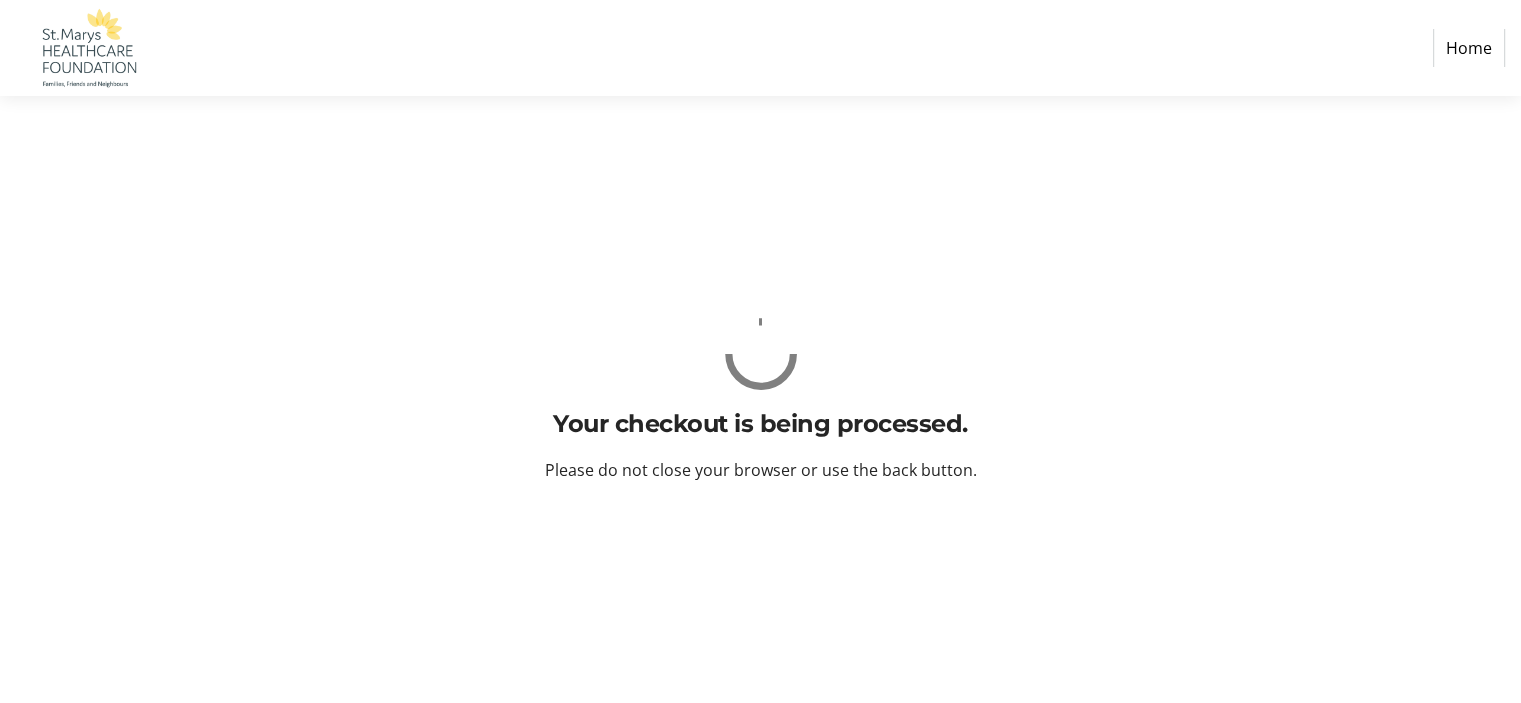 scroll, scrollTop: 0, scrollLeft: 0, axis: both 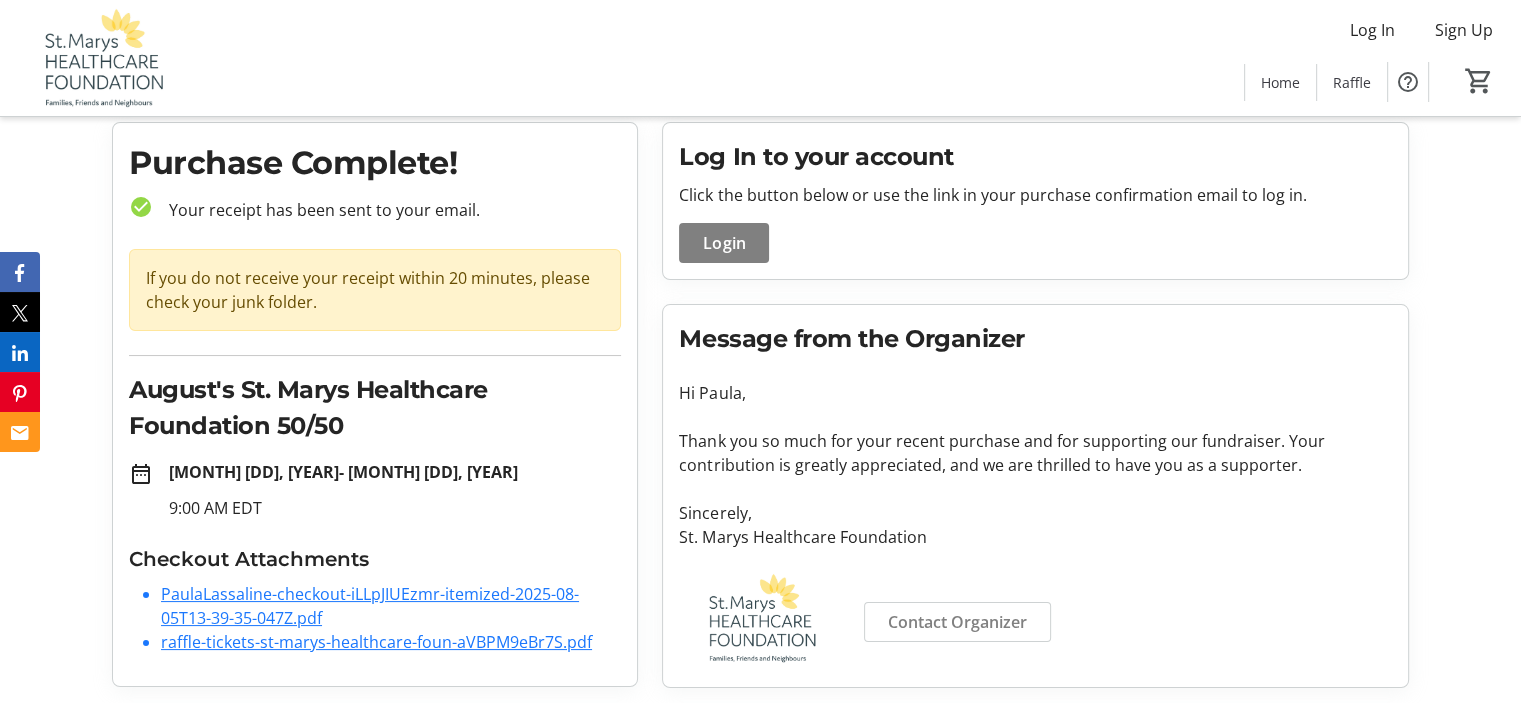 click 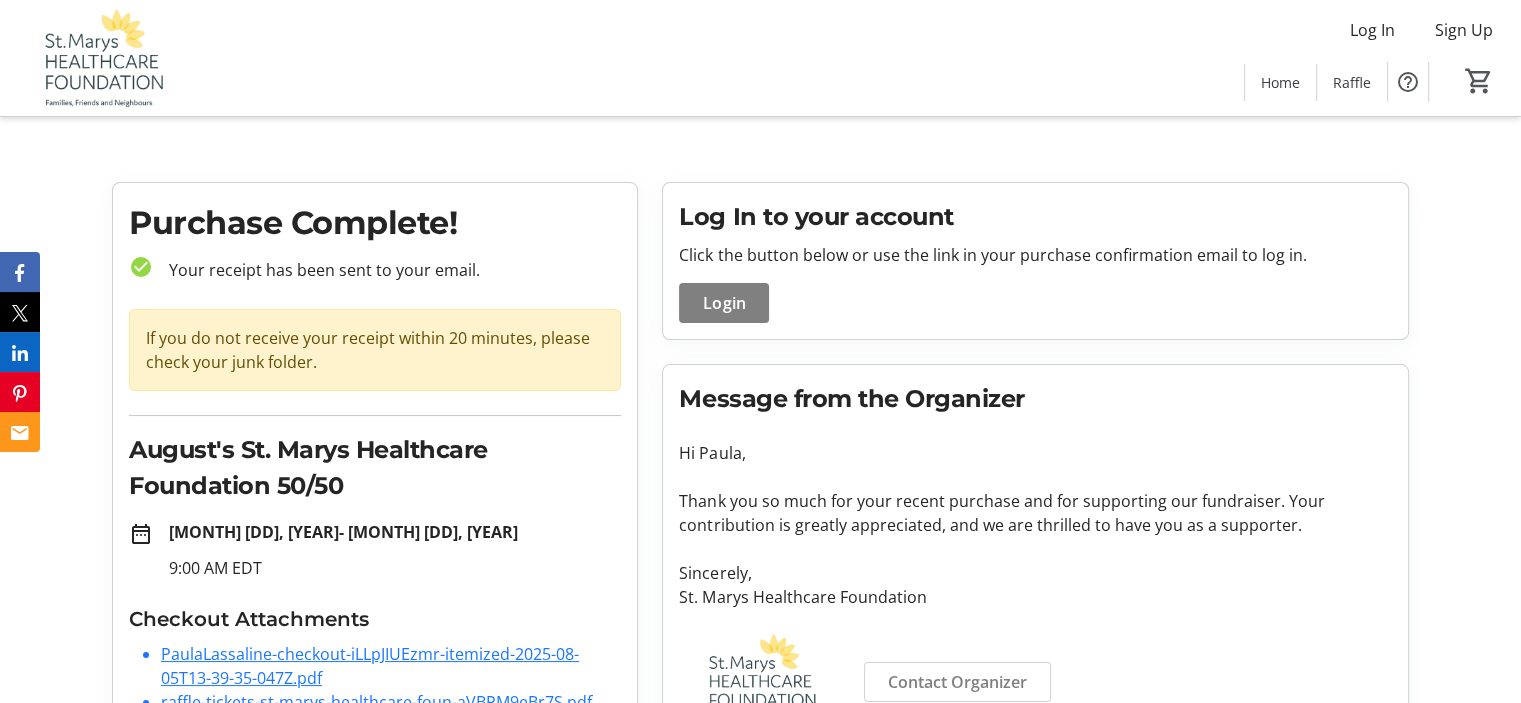 click 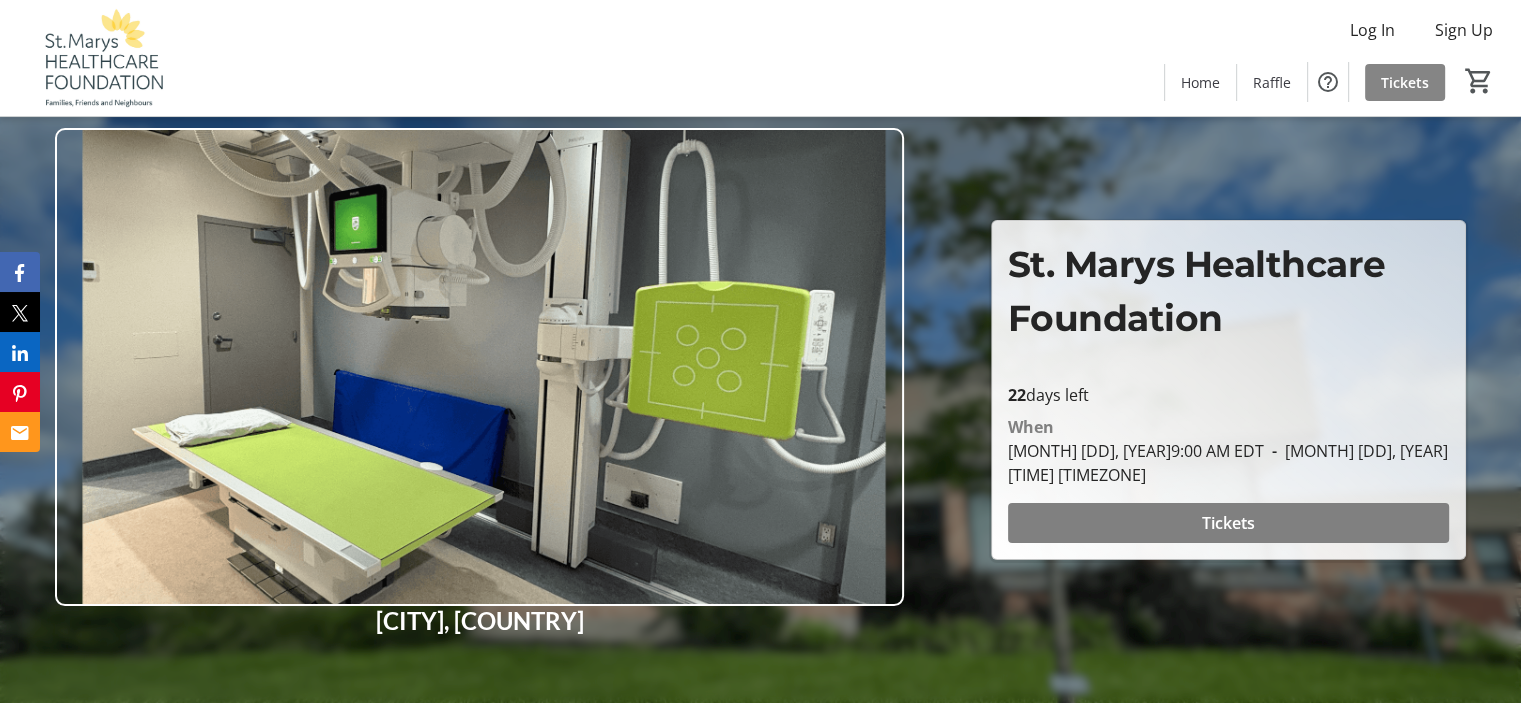 click on "Tickets" 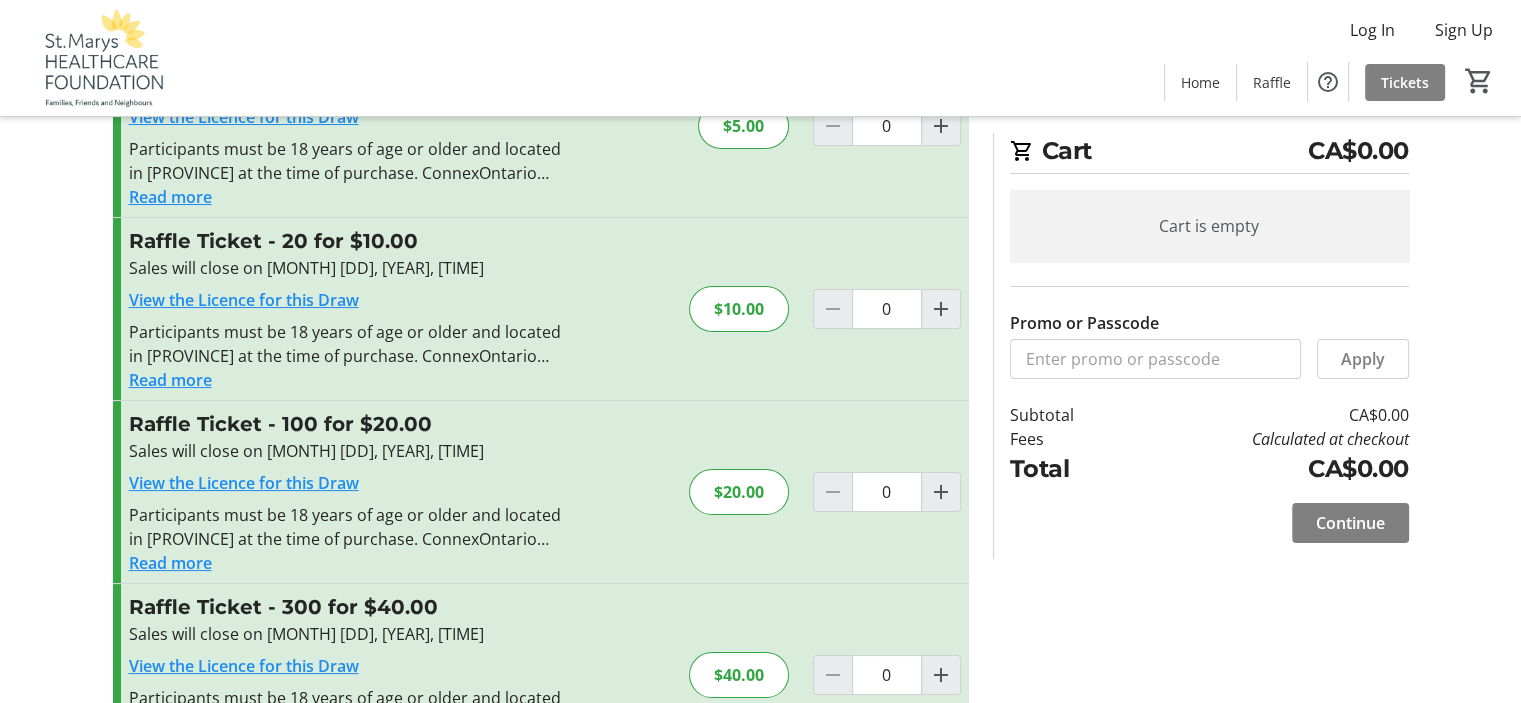 scroll, scrollTop: 216, scrollLeft: 0, axis: vertical 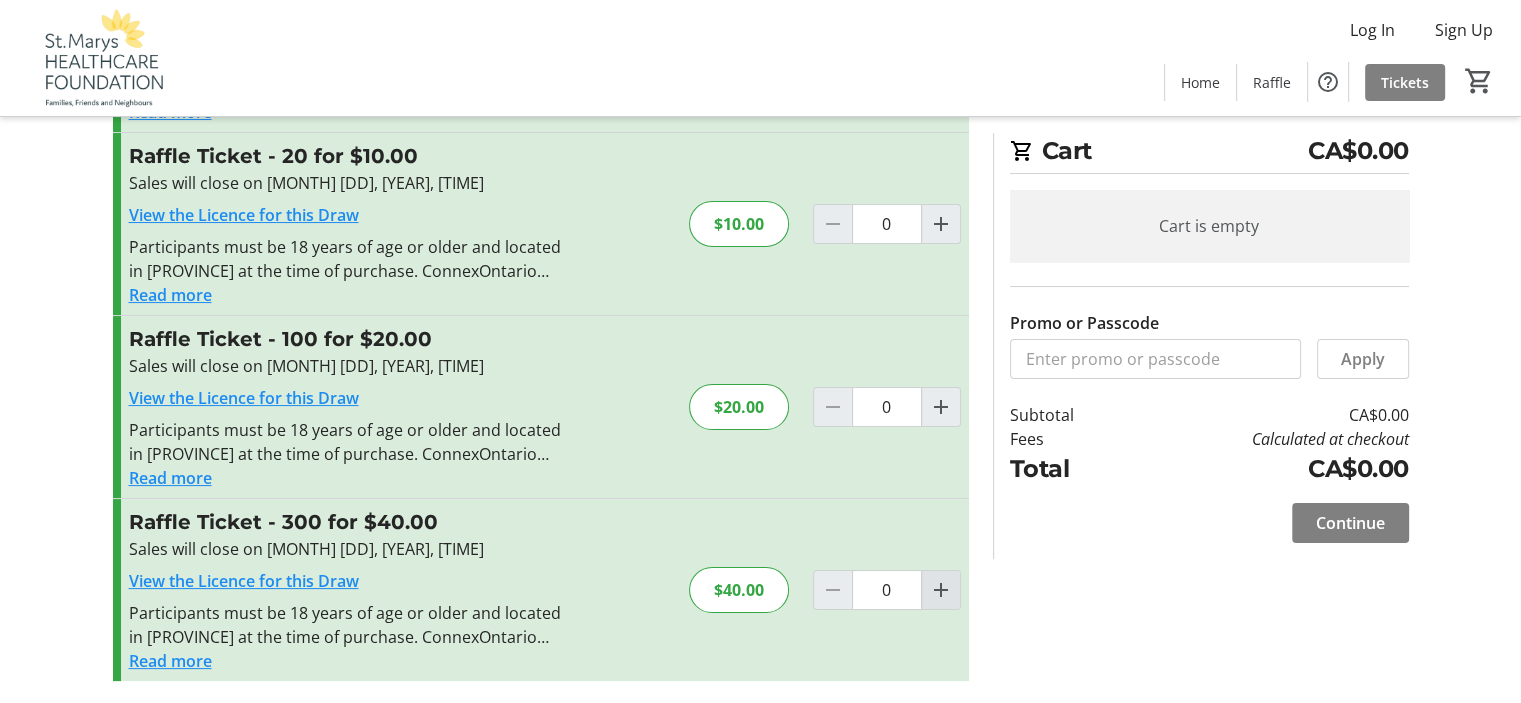 click 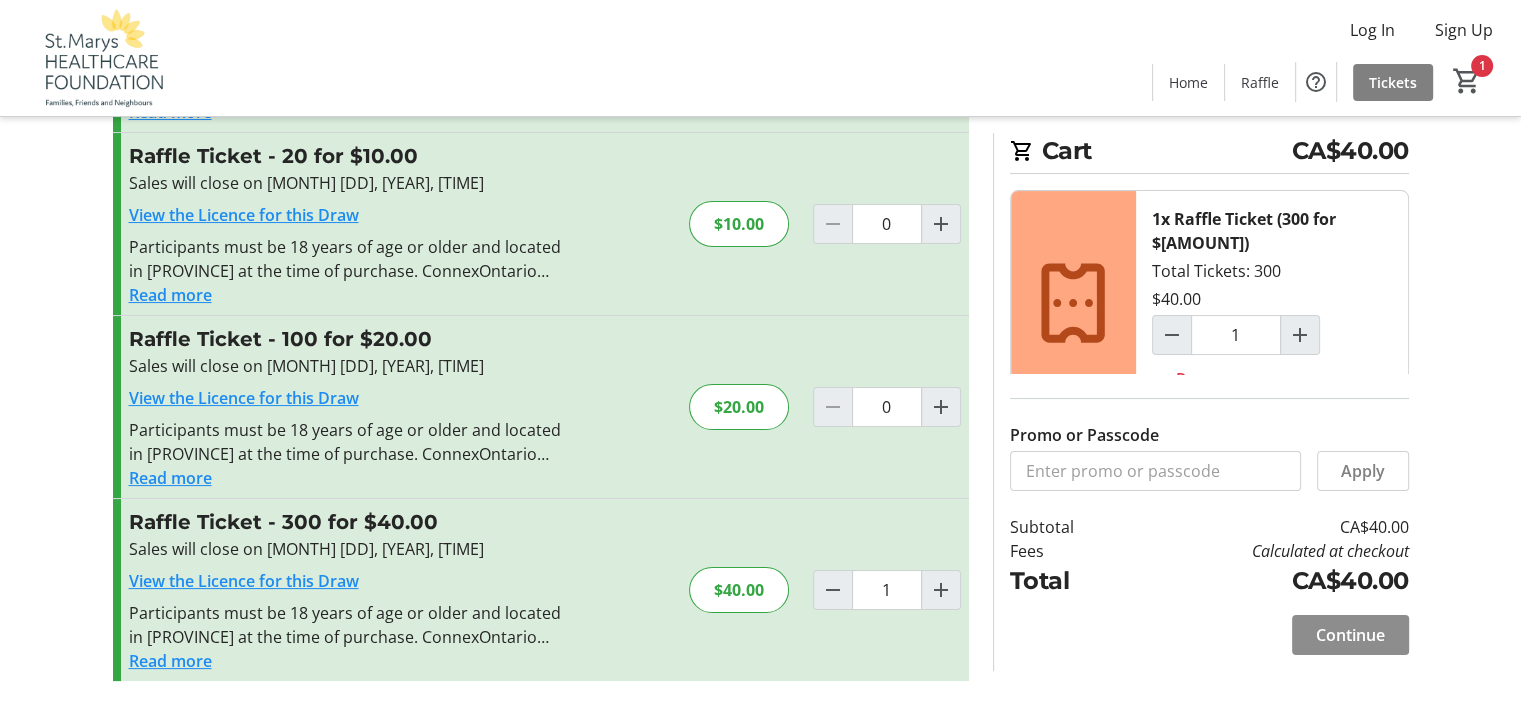 click on "Continue" 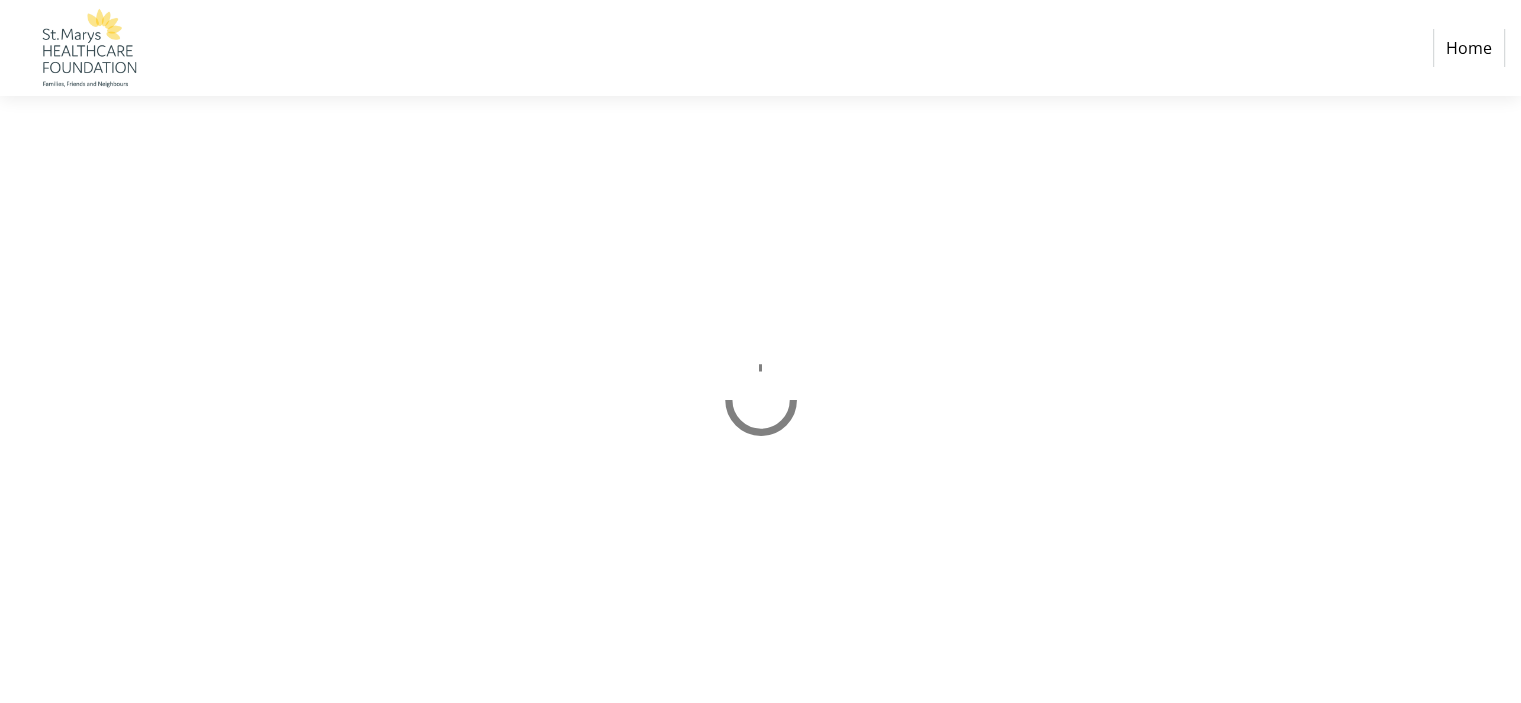 scroll, scrollTop: 0, scrollLeft: 0, axis: both 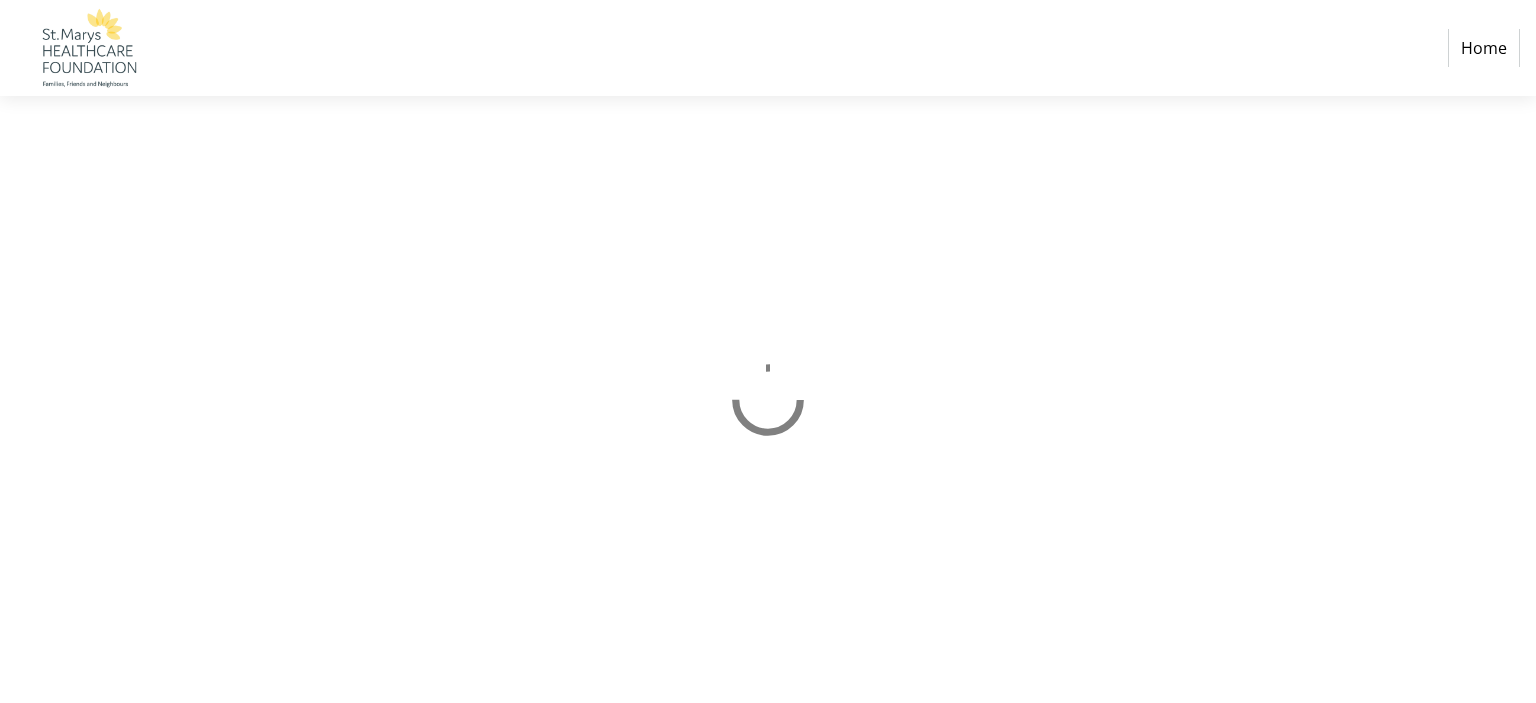 select on "CA" 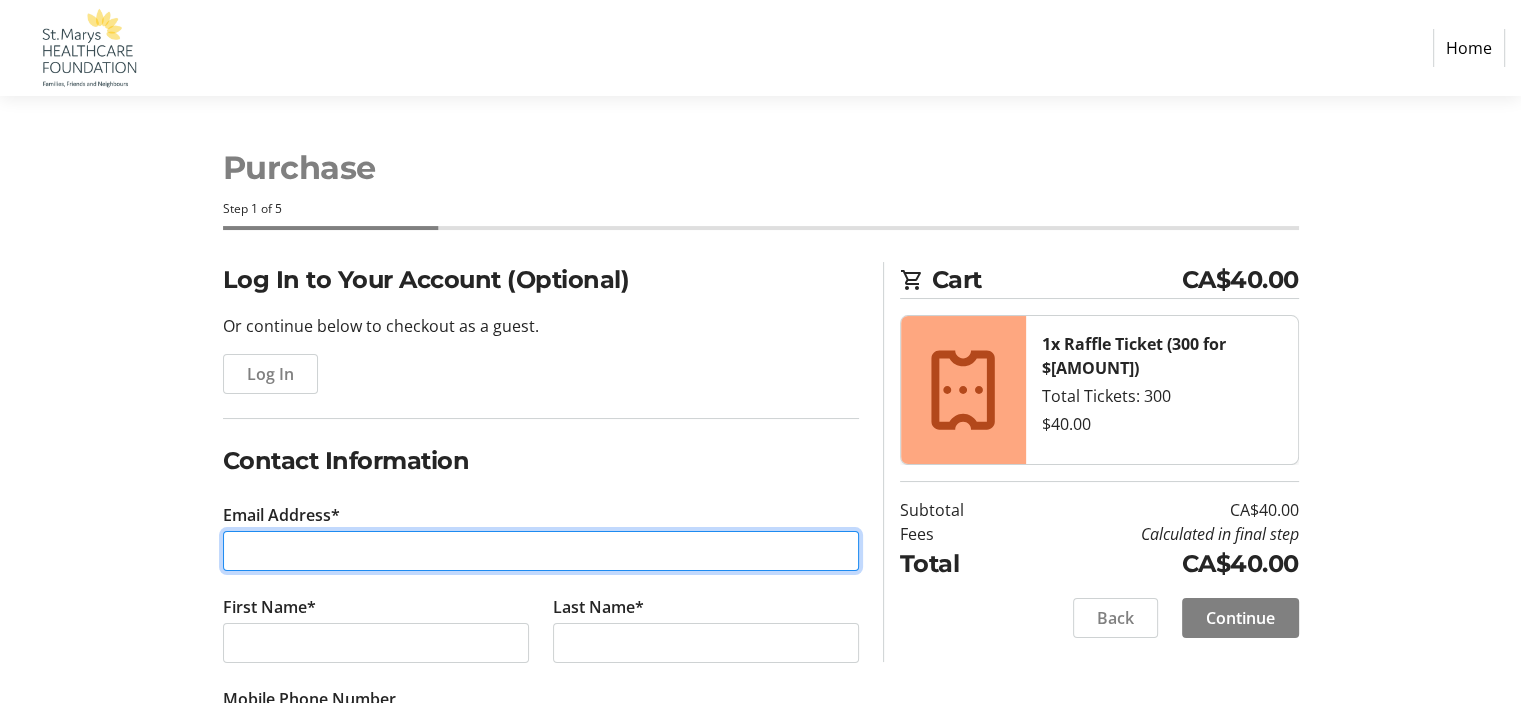 click on "Email Address*" at bounding box center [541, 551] 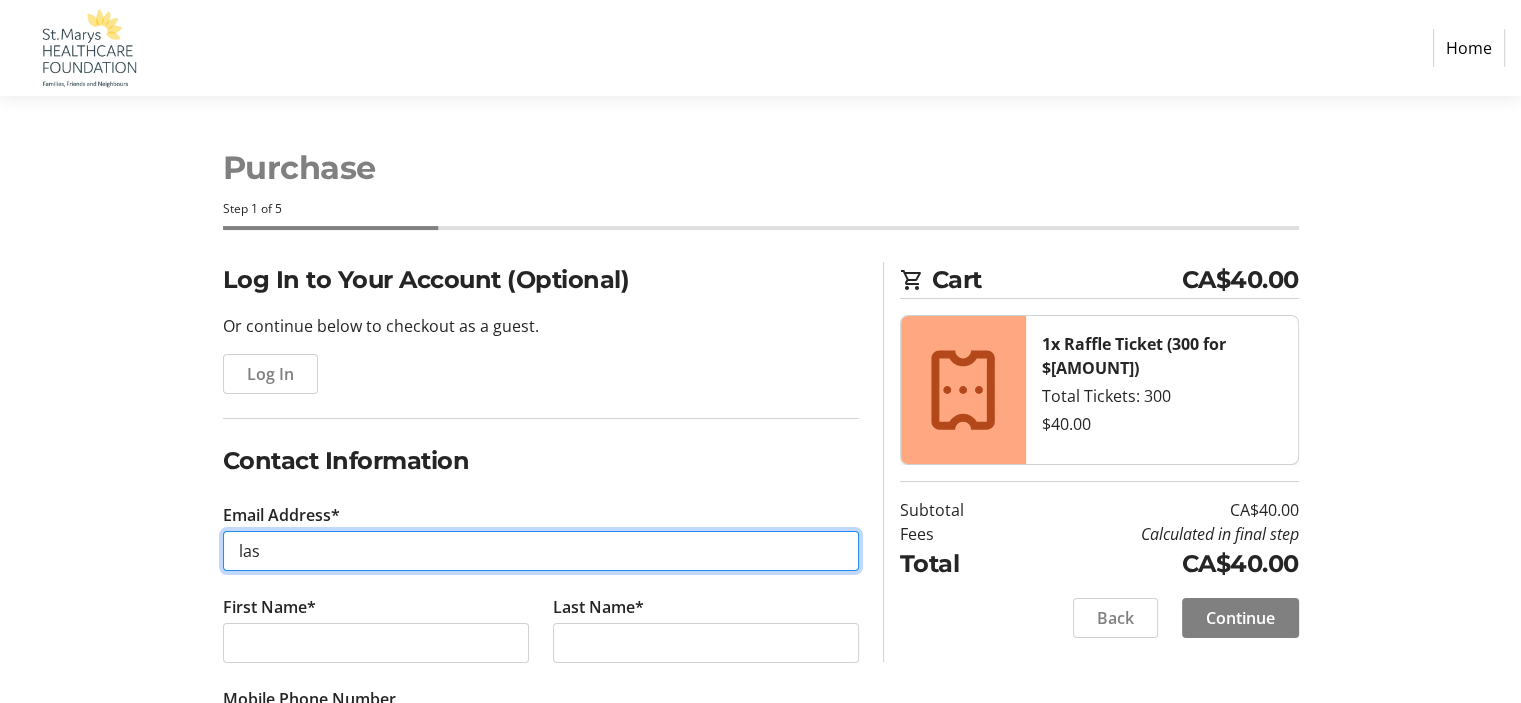 type on "lassalinematt@[DOMAIN]" 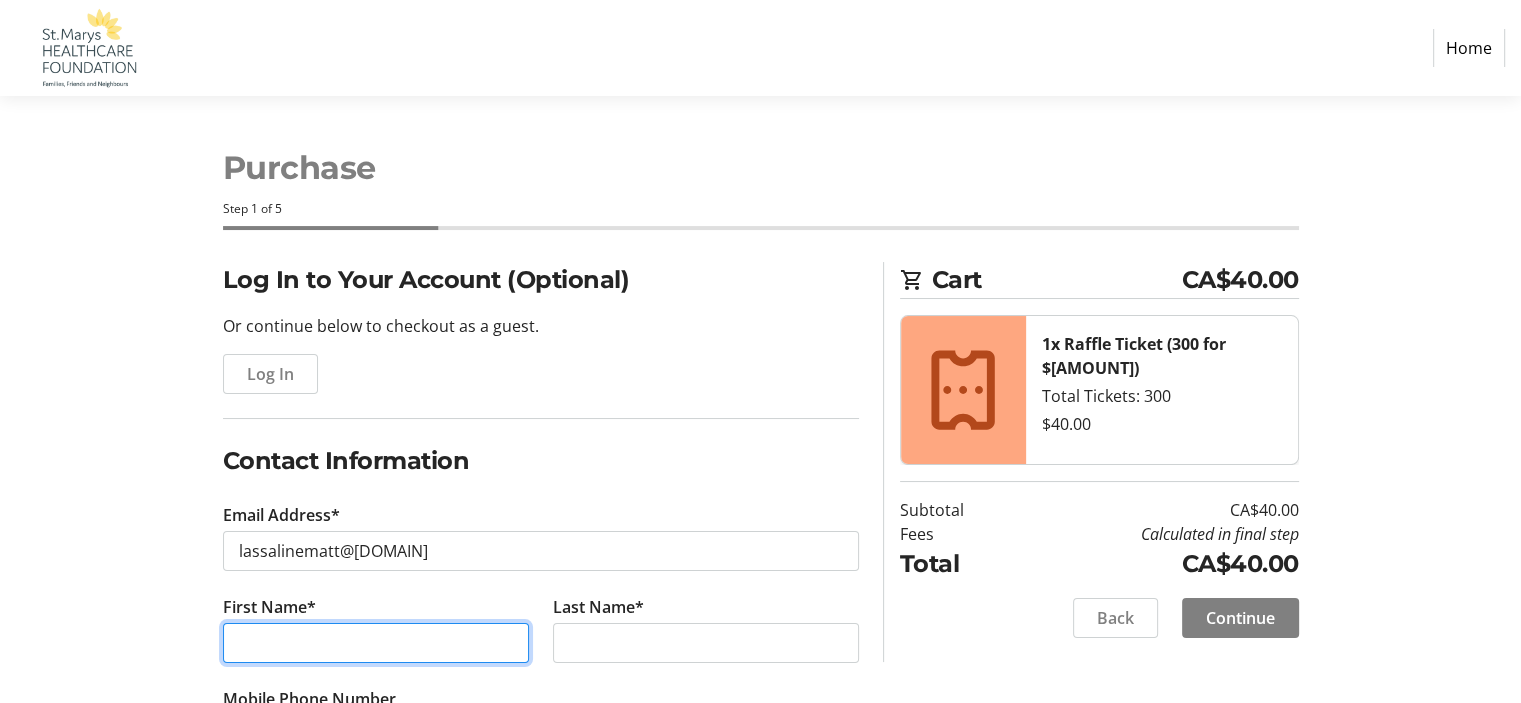 click on "First Name*" at bounding box center [376, 643] 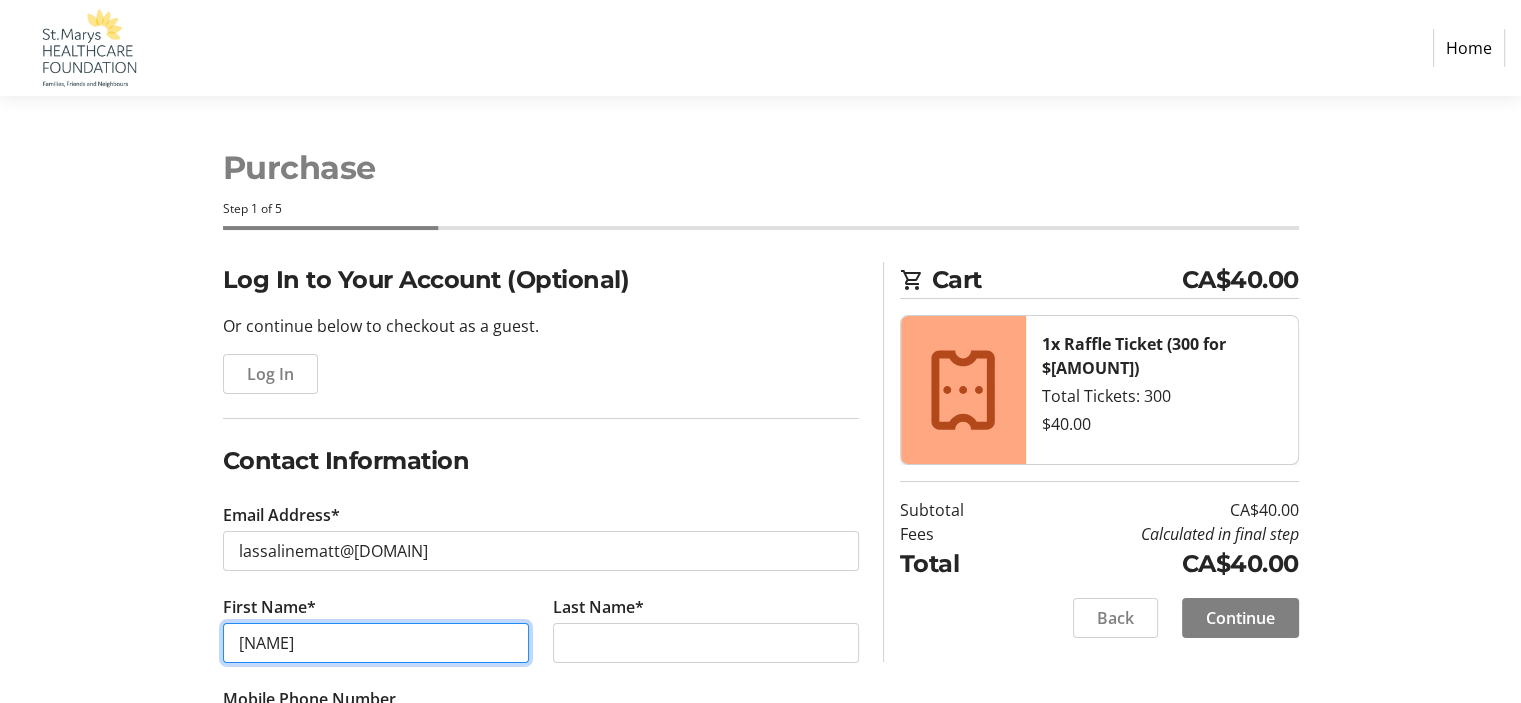 type on "[NAME]" 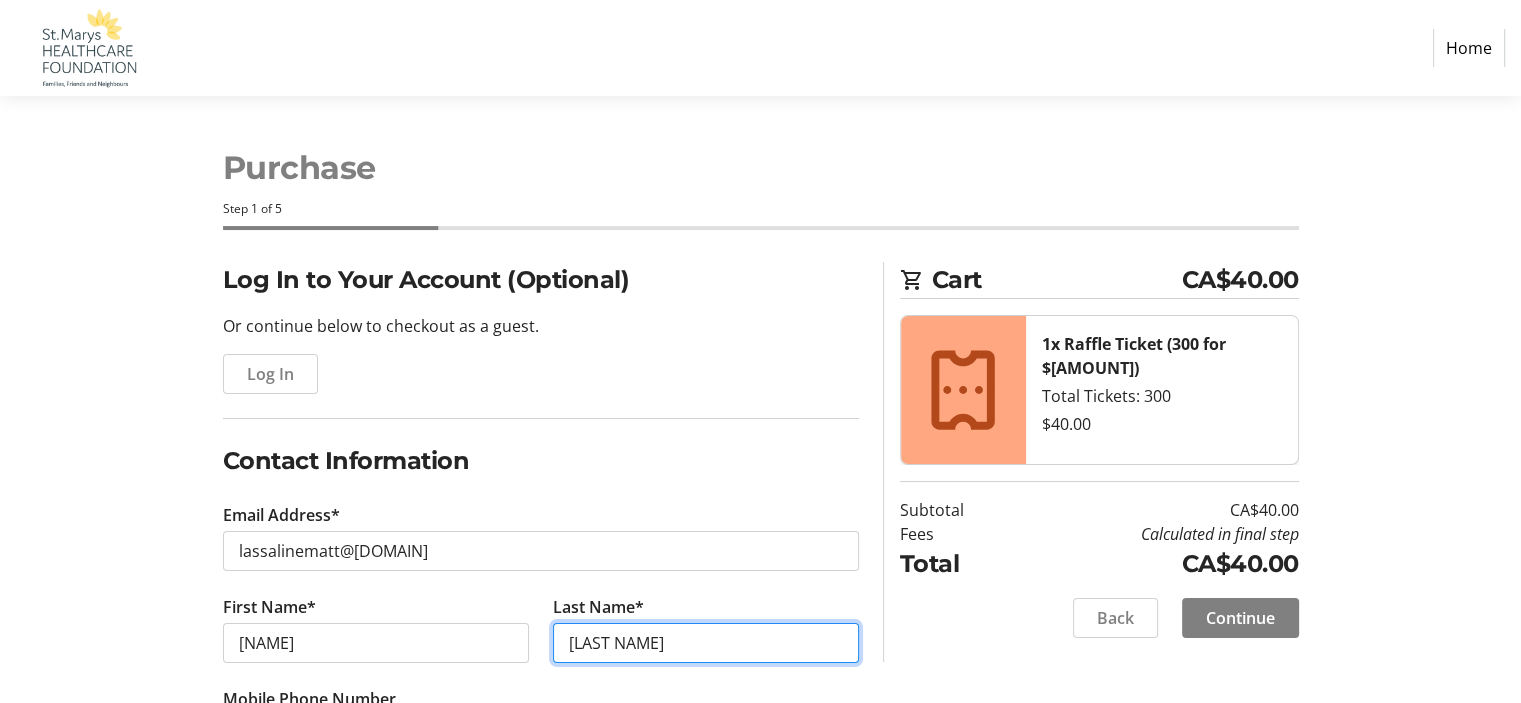 type on "[LAST NAME]" 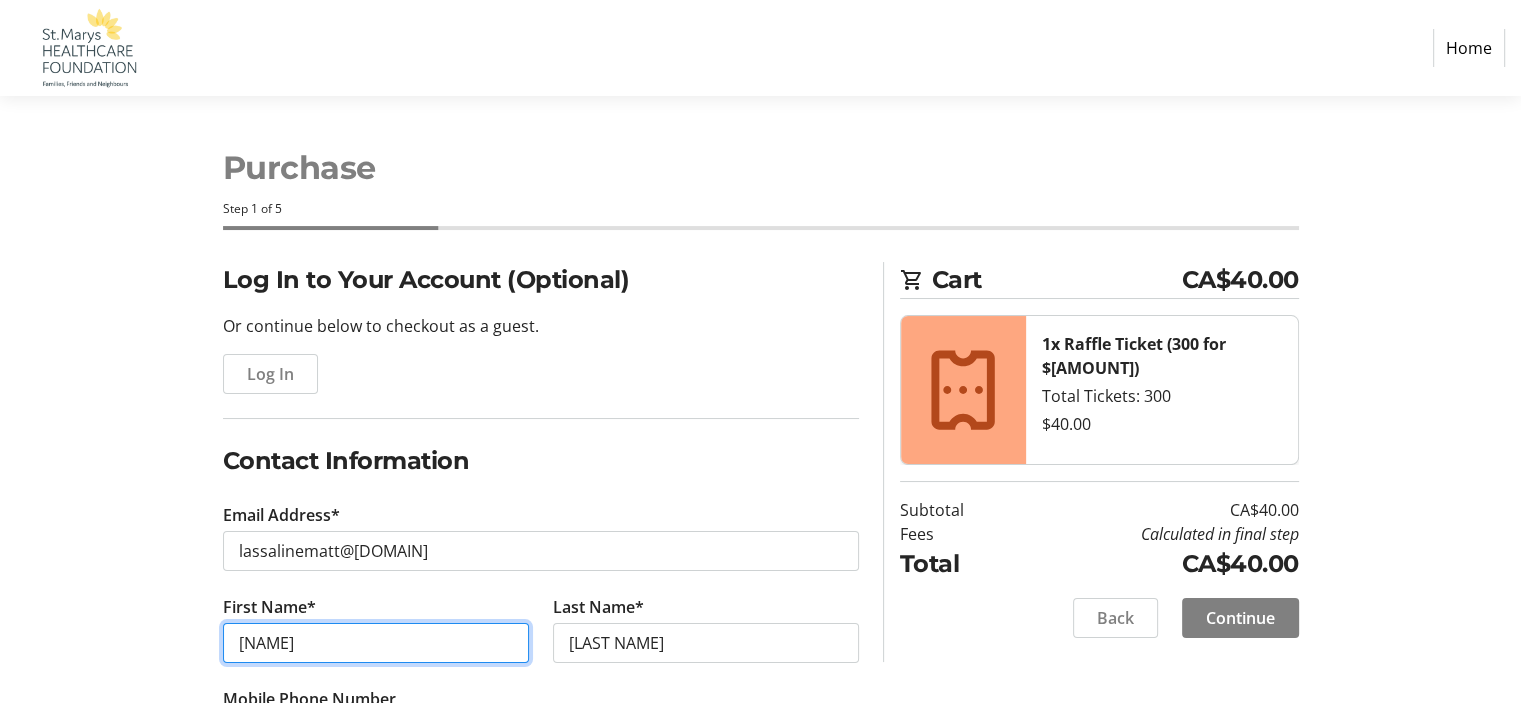 drag, startPoint x: 315, startPoint y: 660, endPoint x: 210, endPoint y: 650, distance: 105.47511 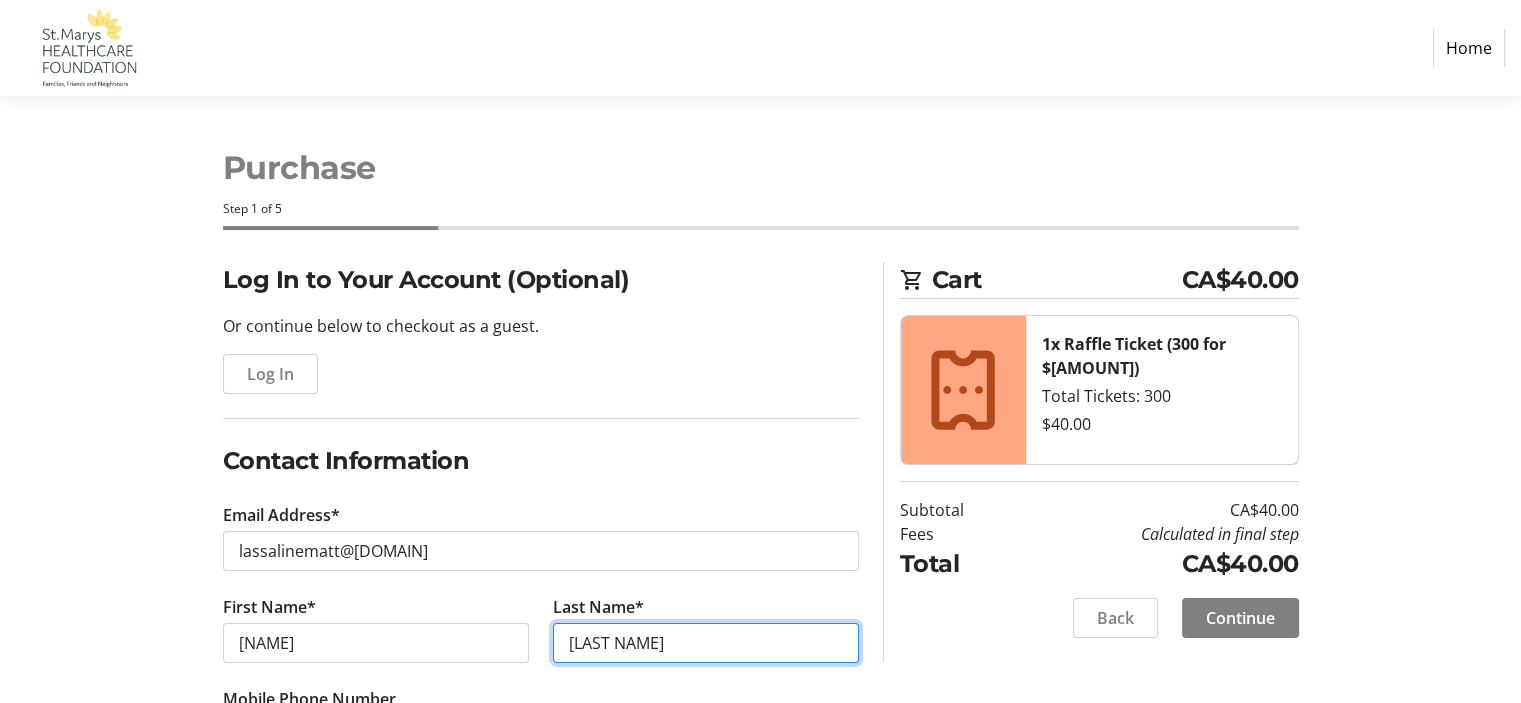 click on "[LAST NAME]" at bounding box center [706, 643] 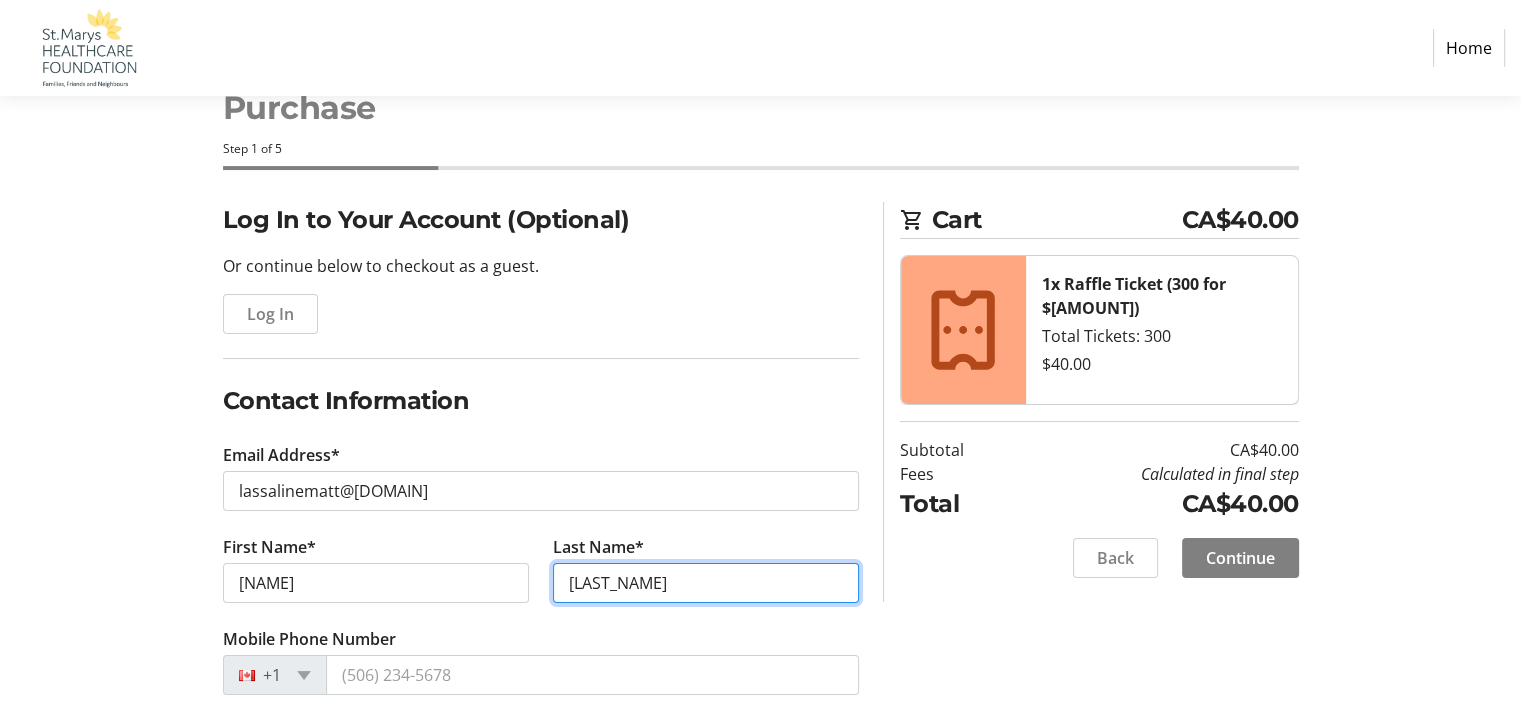 scroll, scrollTop: 200, scrollLeft: 0, axis: vertical 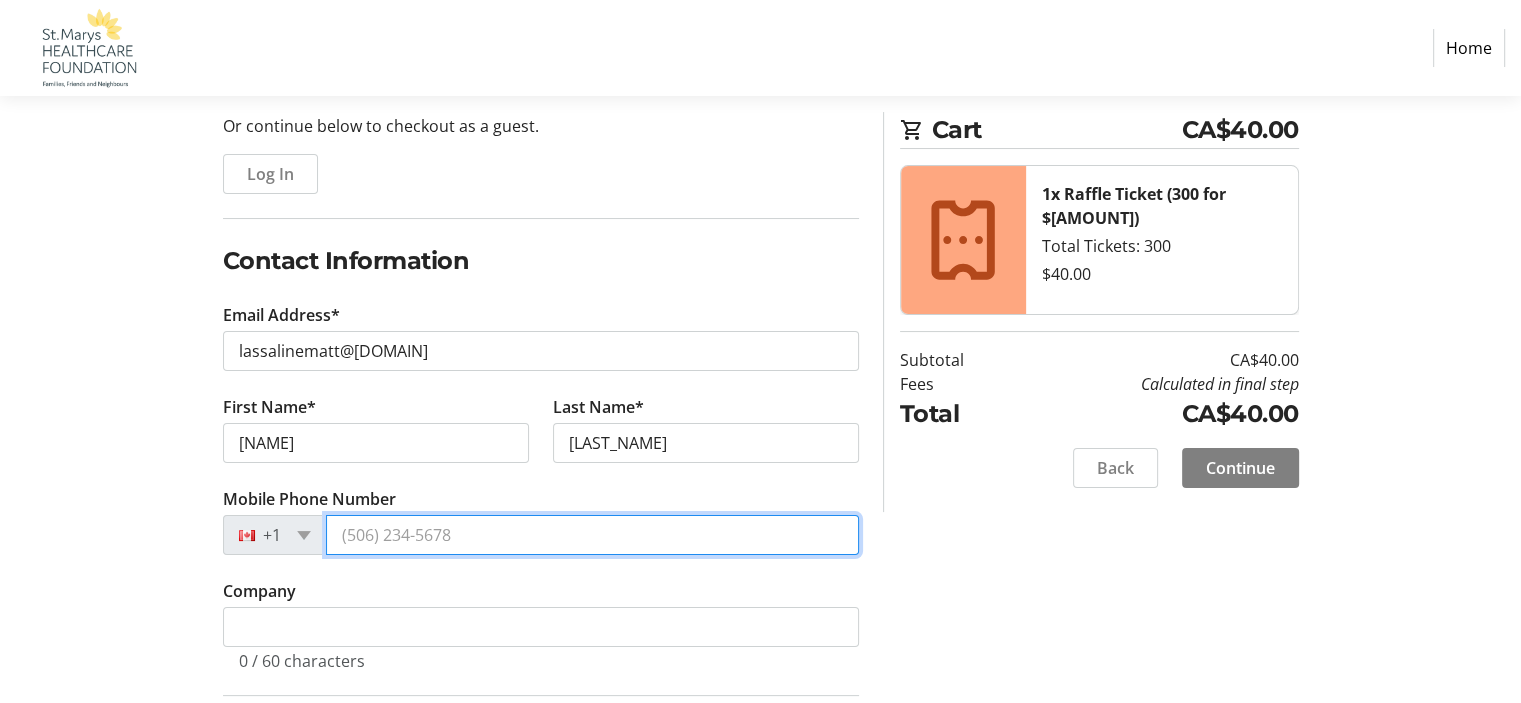 click on "Mobile Phone Number" at bounding box center (592, 535) 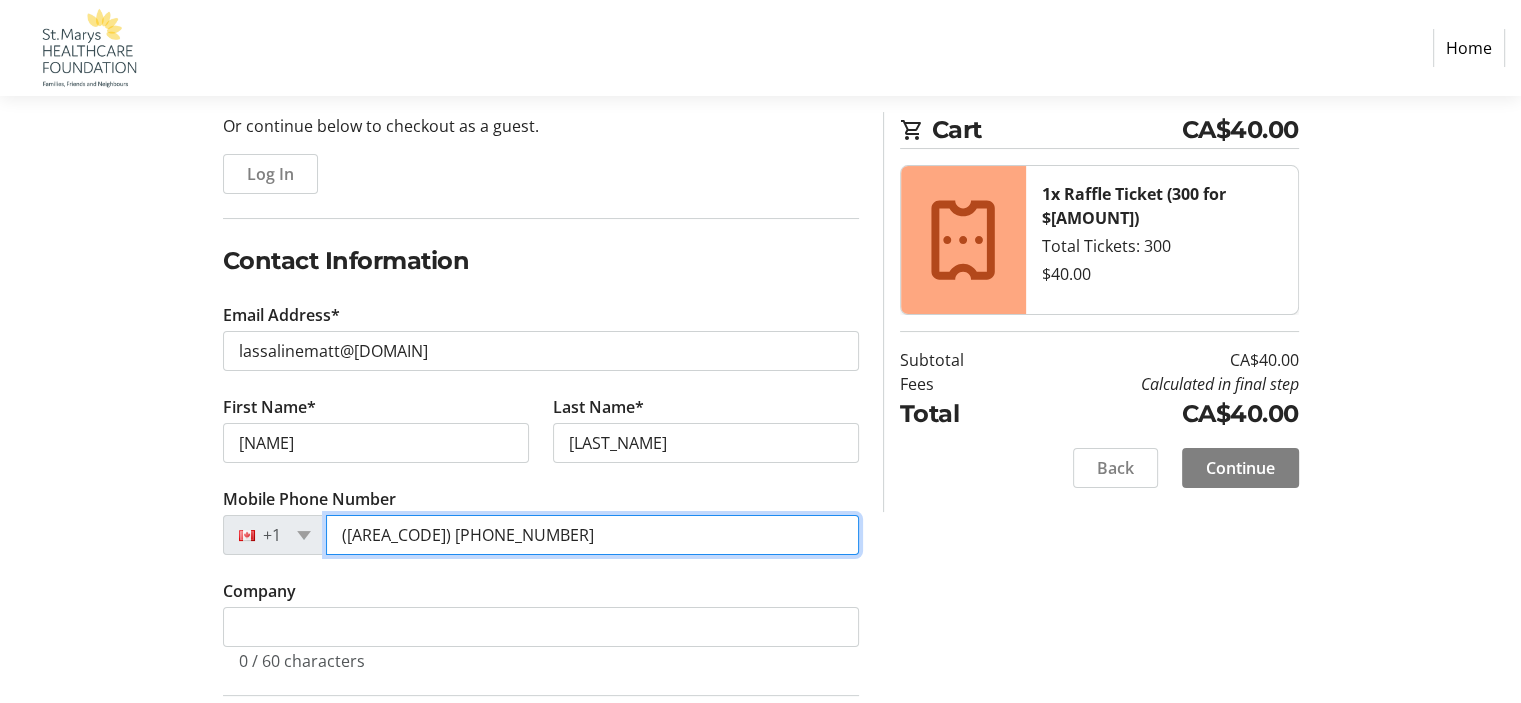 type on "([AREA_CODE]) [PHONE_NUMBER]-[PHONE_NUMBER]" 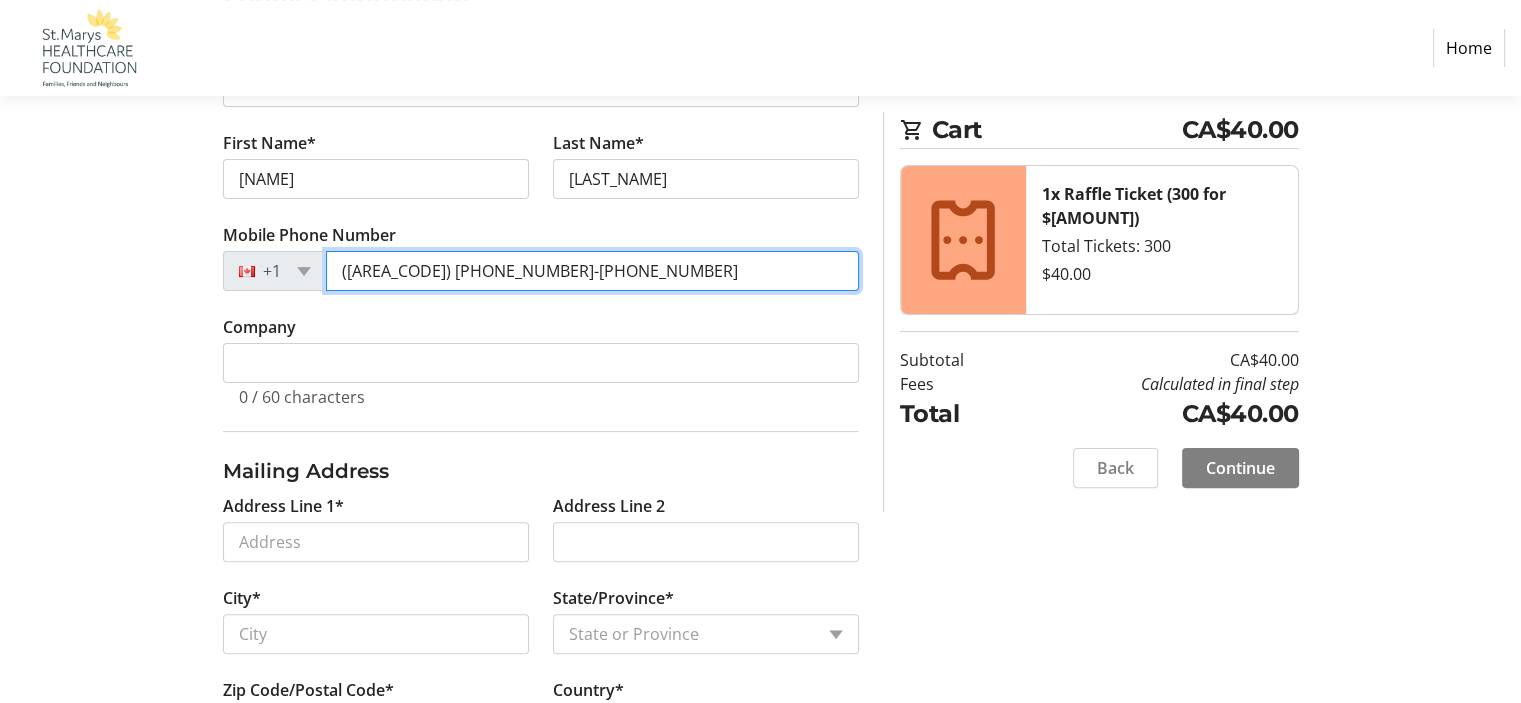 scroll, scrollTop: 500, scrollLeft: 0, axis: vertical 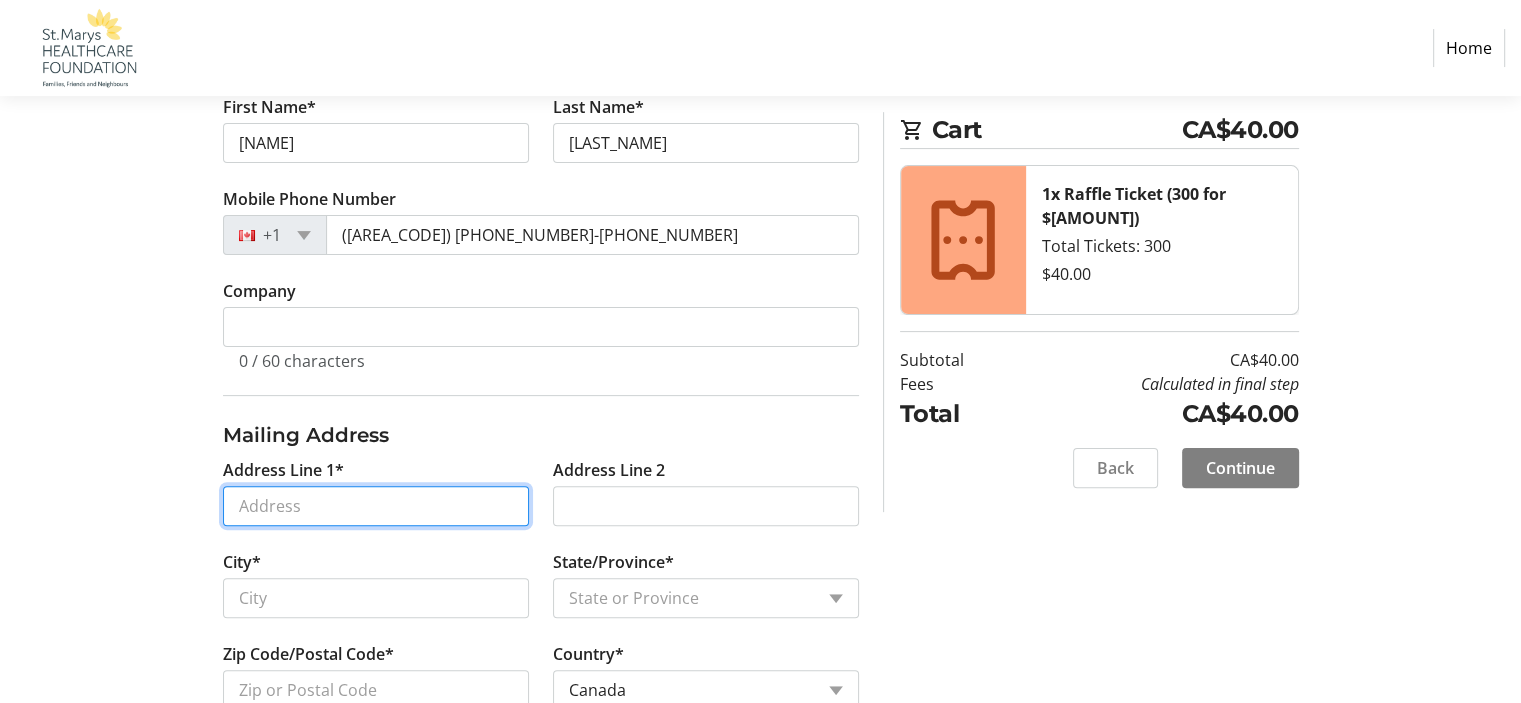 click on "Address Line 1*" at bounding box center (376, 506) 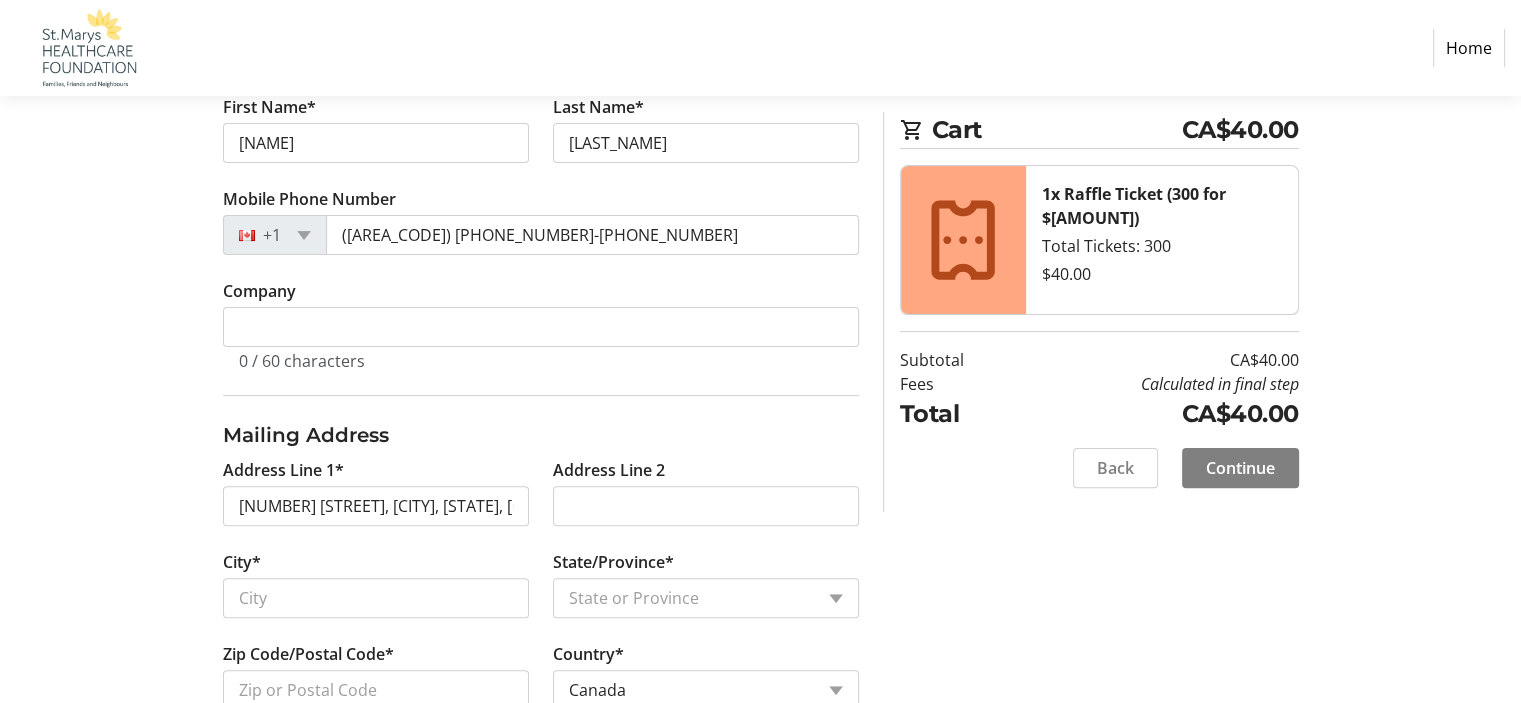type on "[NUMBER] Boullee Street" 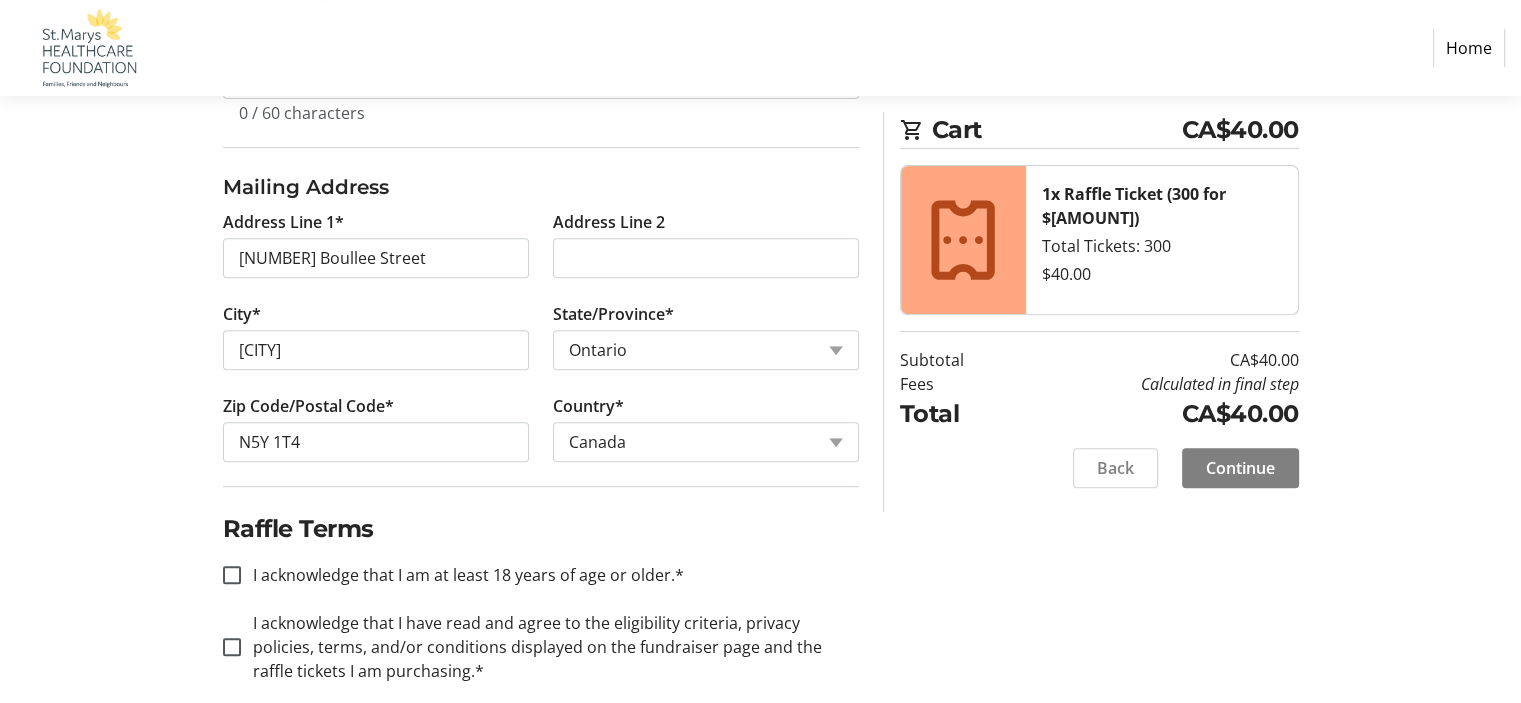 scroll, scrollTop: 772, scrollLeft: 0, axis: vertical 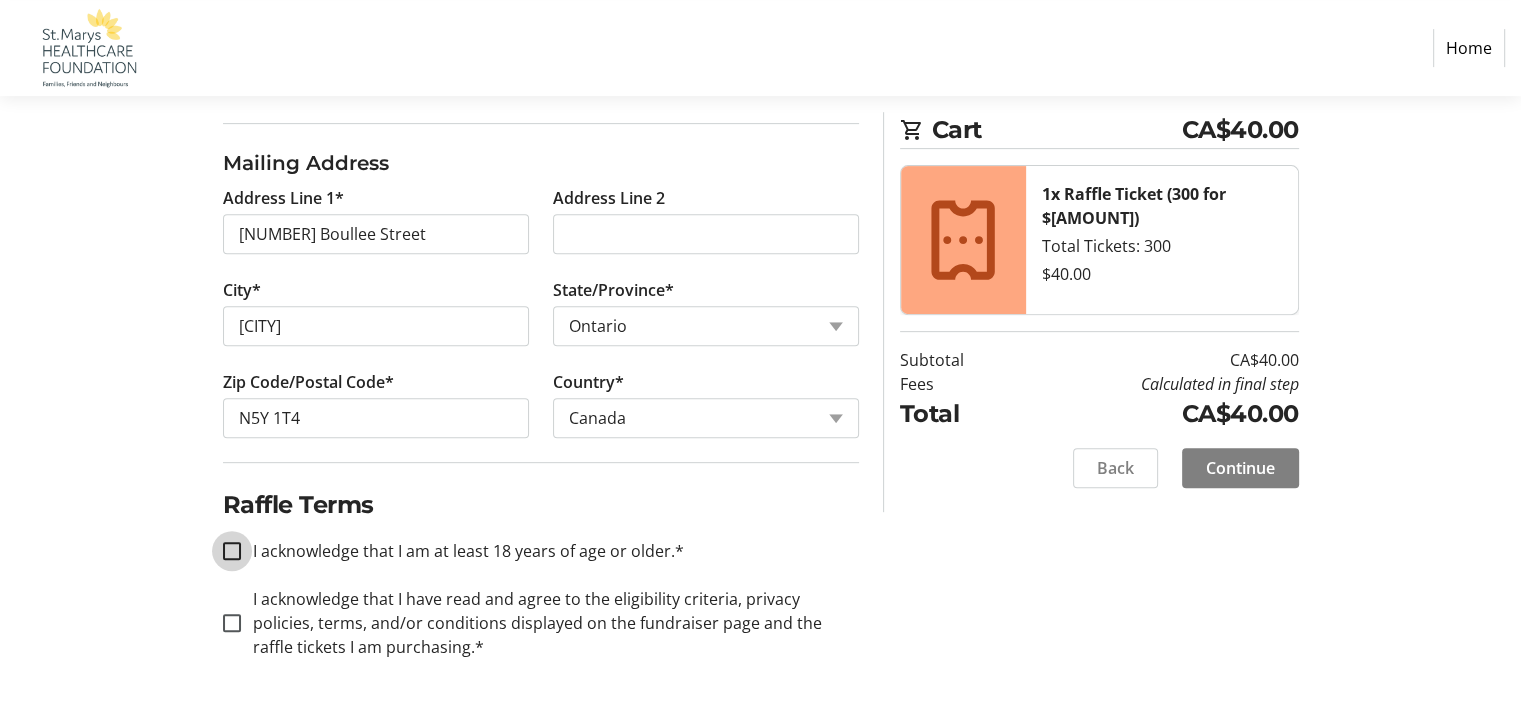 click on "I acknowledge that I am at least 18 years of age or older.*" at bounding box center (232, 551) 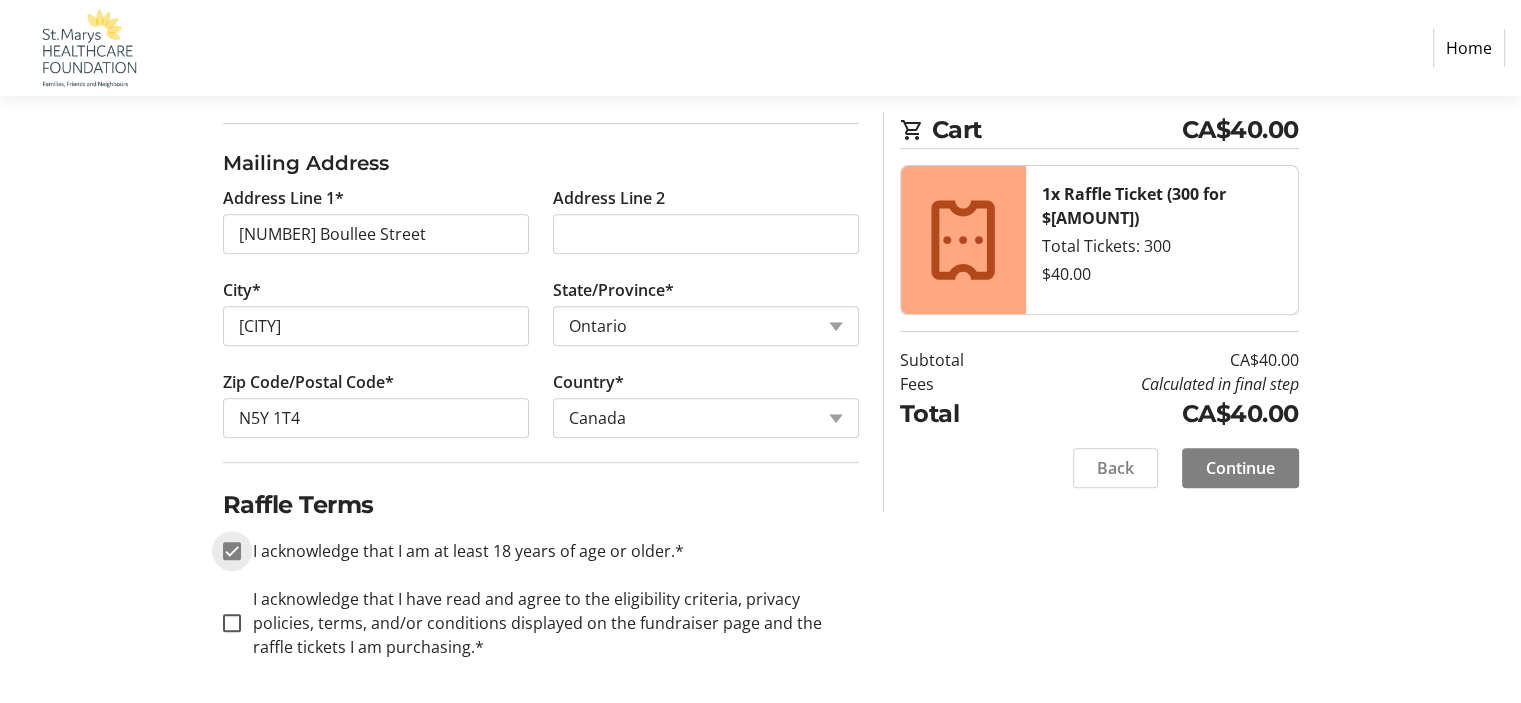 checkbox on "true" 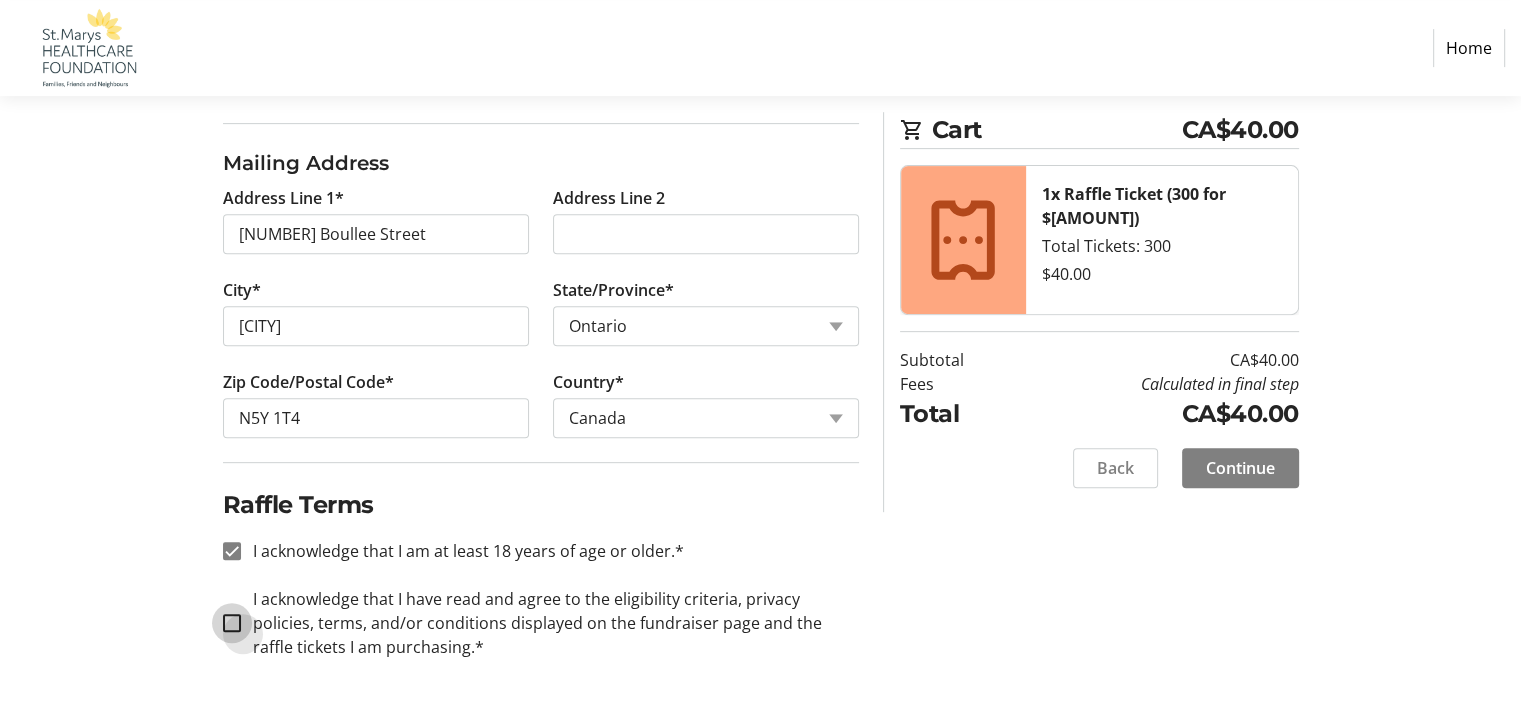 click on "I acknowledge that I have read and agree to the eligibility criteria, privacy policies, terms,
and/or conditions displayed on the fundraiser page and the raffle tickets I am purchasing.*" at bounding box center [232, 623] 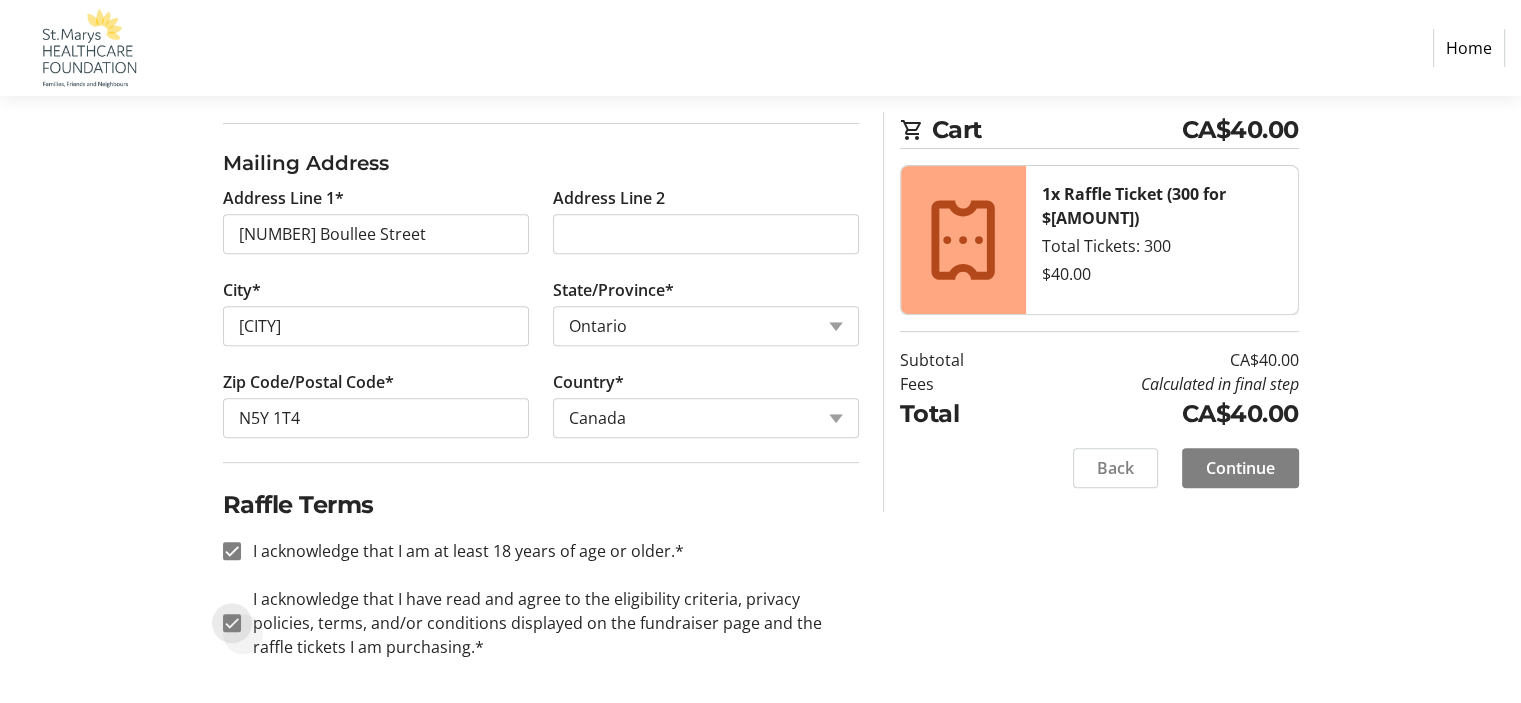 checkbox on "true" 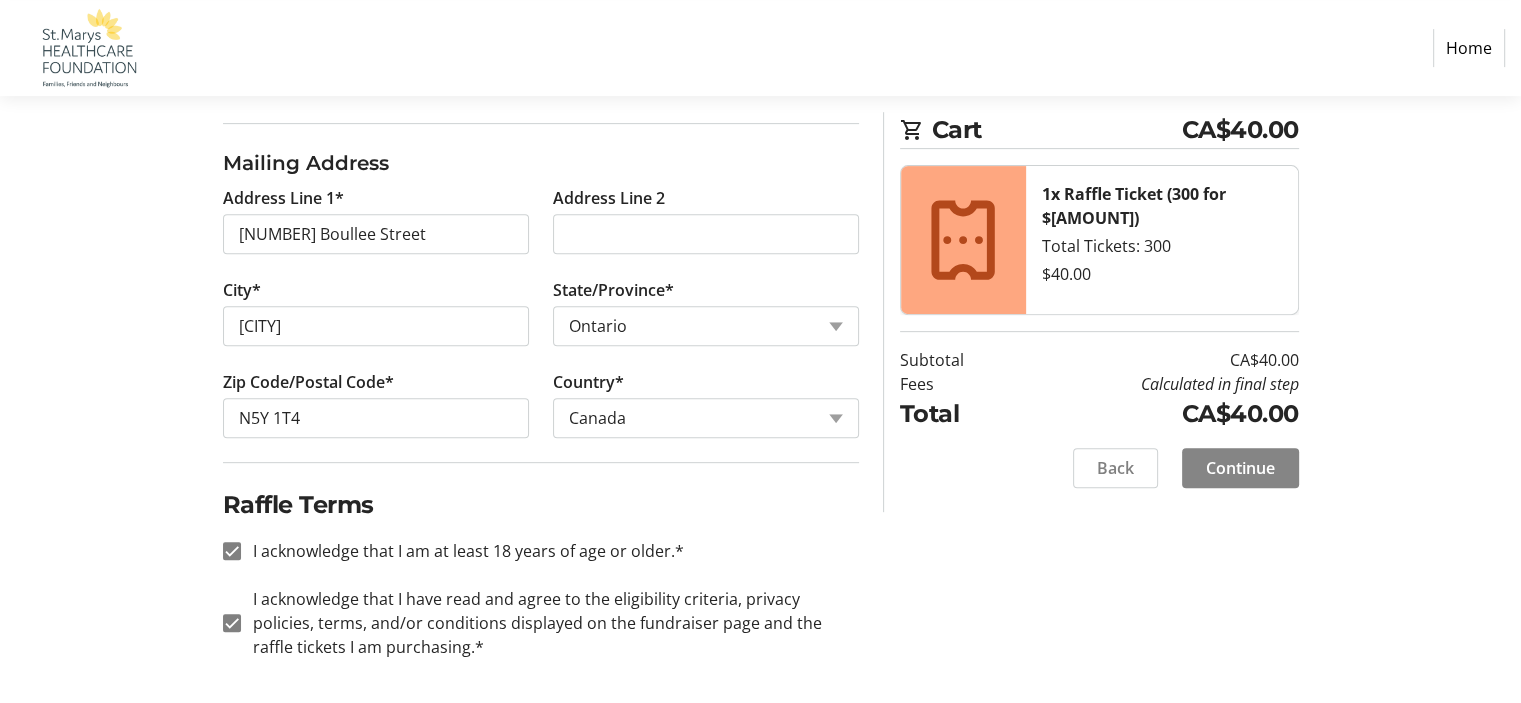 click on "Continue" 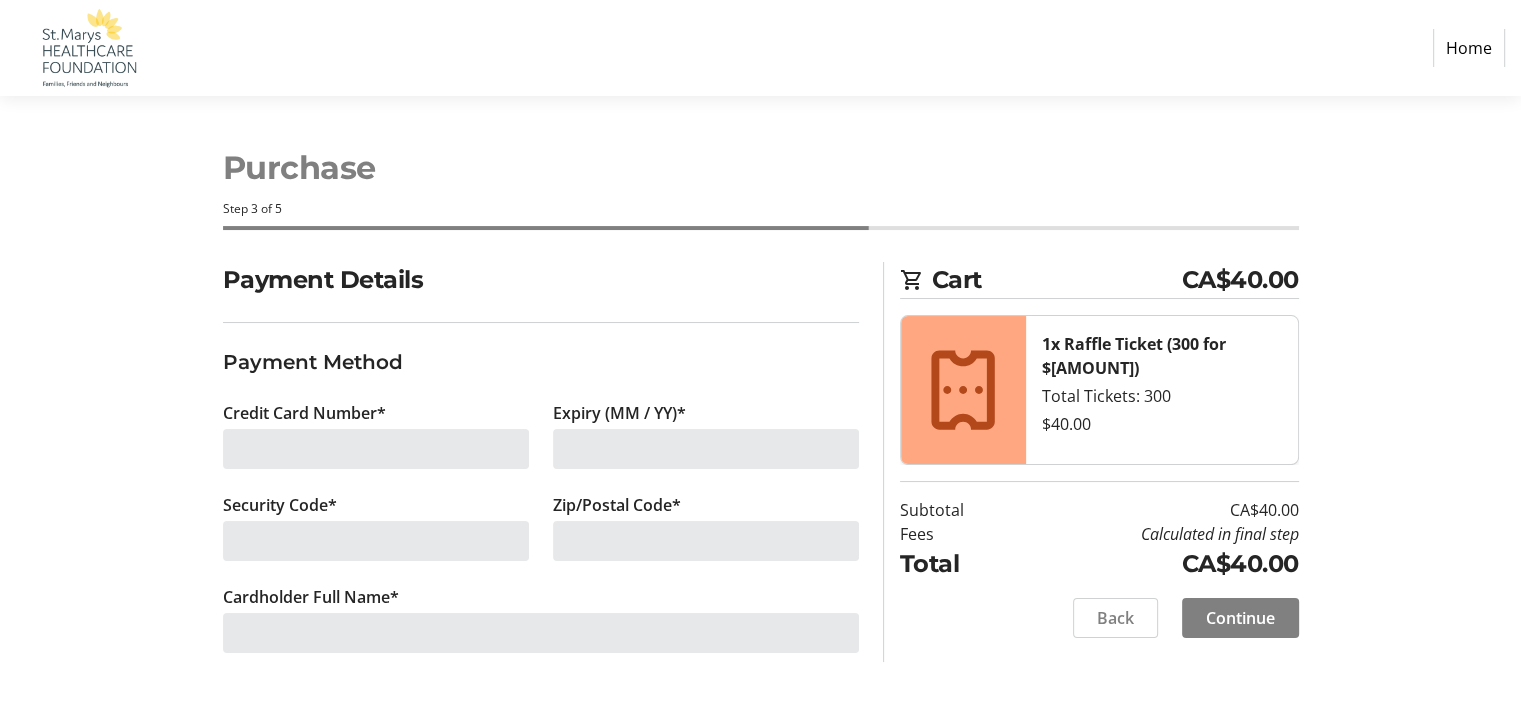 scroll, scrollTop: 0, scrollLeft: 0, axis: both 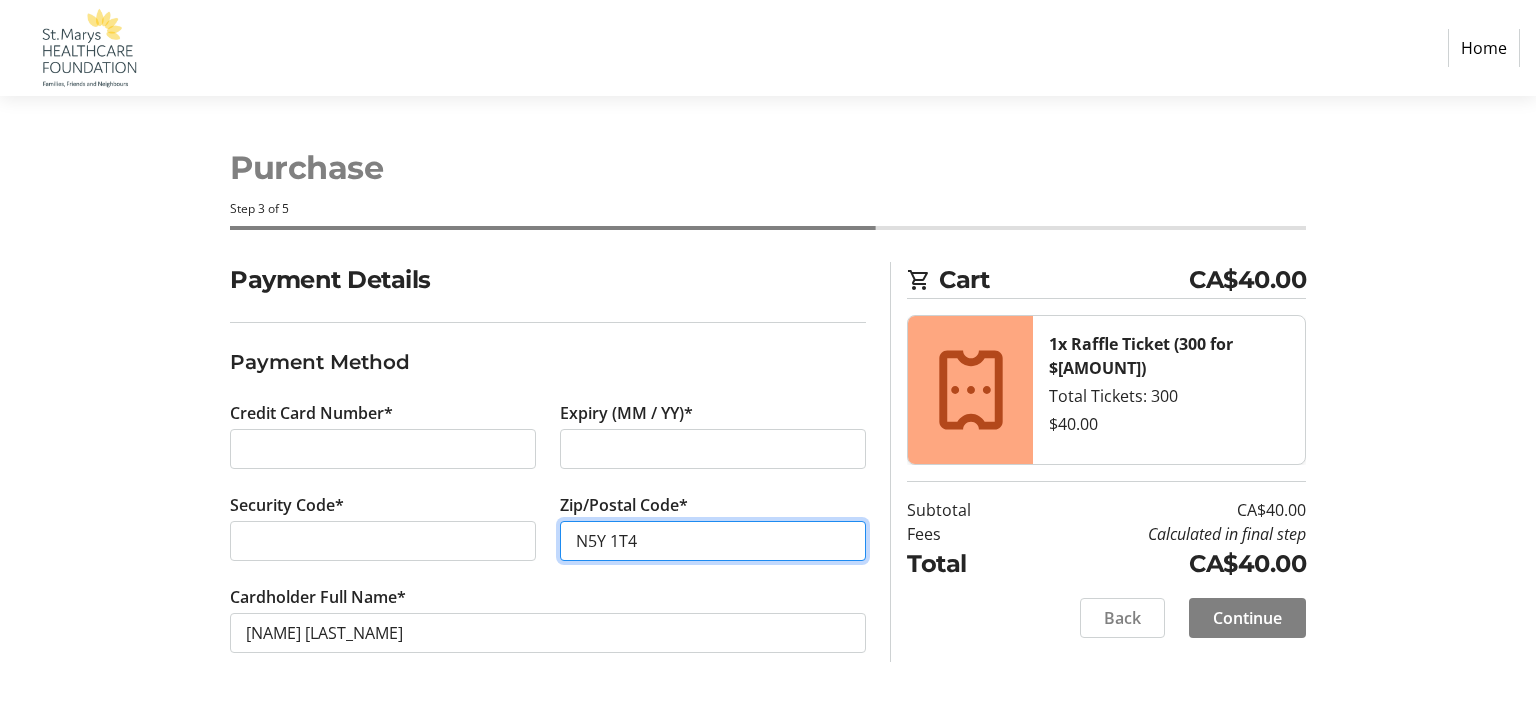 type on "N5Y 1T4" 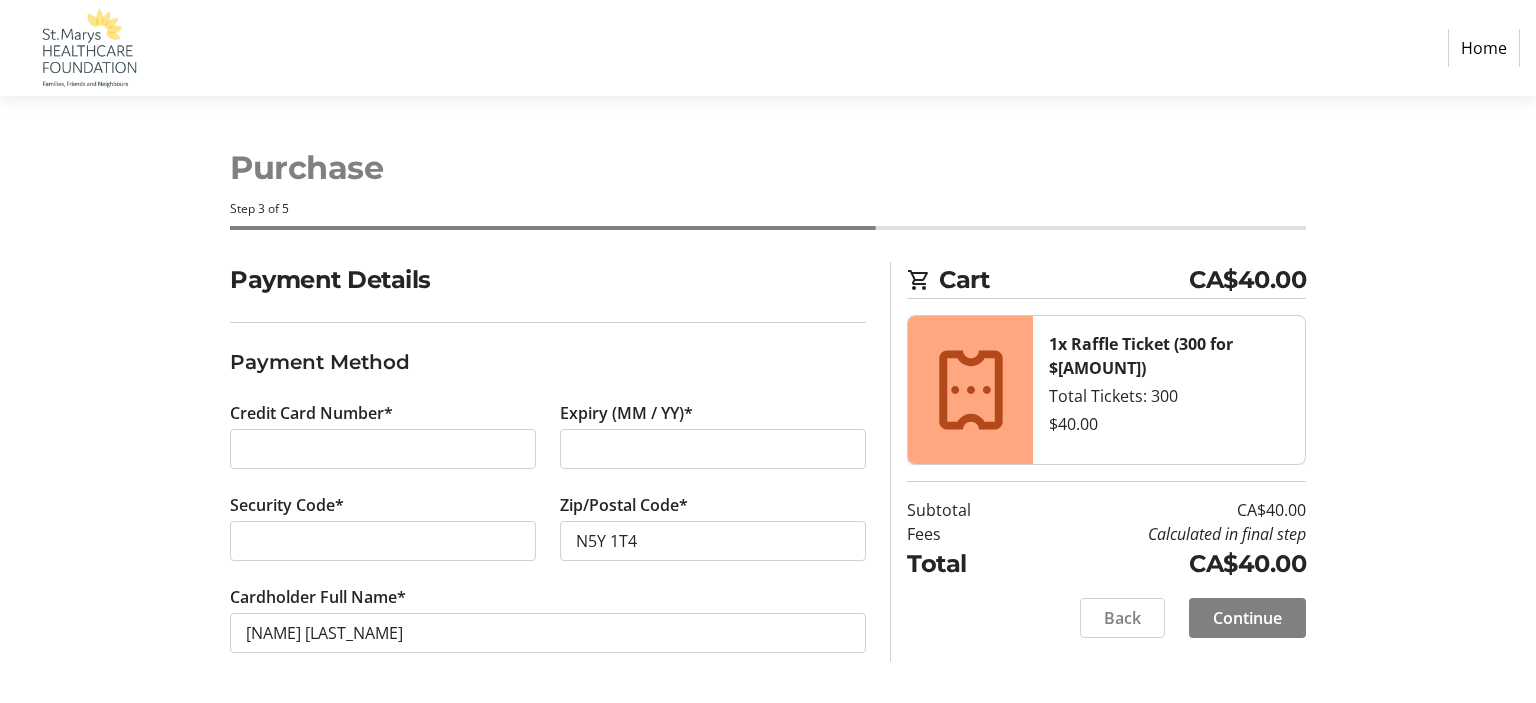 click on "Payment Details Payment Method Credit Card Number* Expiry (MM / YY)* Security Code* Zip/Postal Code* [POSTAL_CODE] Cardholder Full Name* Matthew Lassaline Cart CA$[AMOUNT] 1x Raffle Ticket (300 for $[AMOUNT]) Total Tickets: 300 $[AMOUNT] Subtotal CA$[AMOUNT] Fees Calculated in final step Total CA$[AMOUNT] Back Continue" 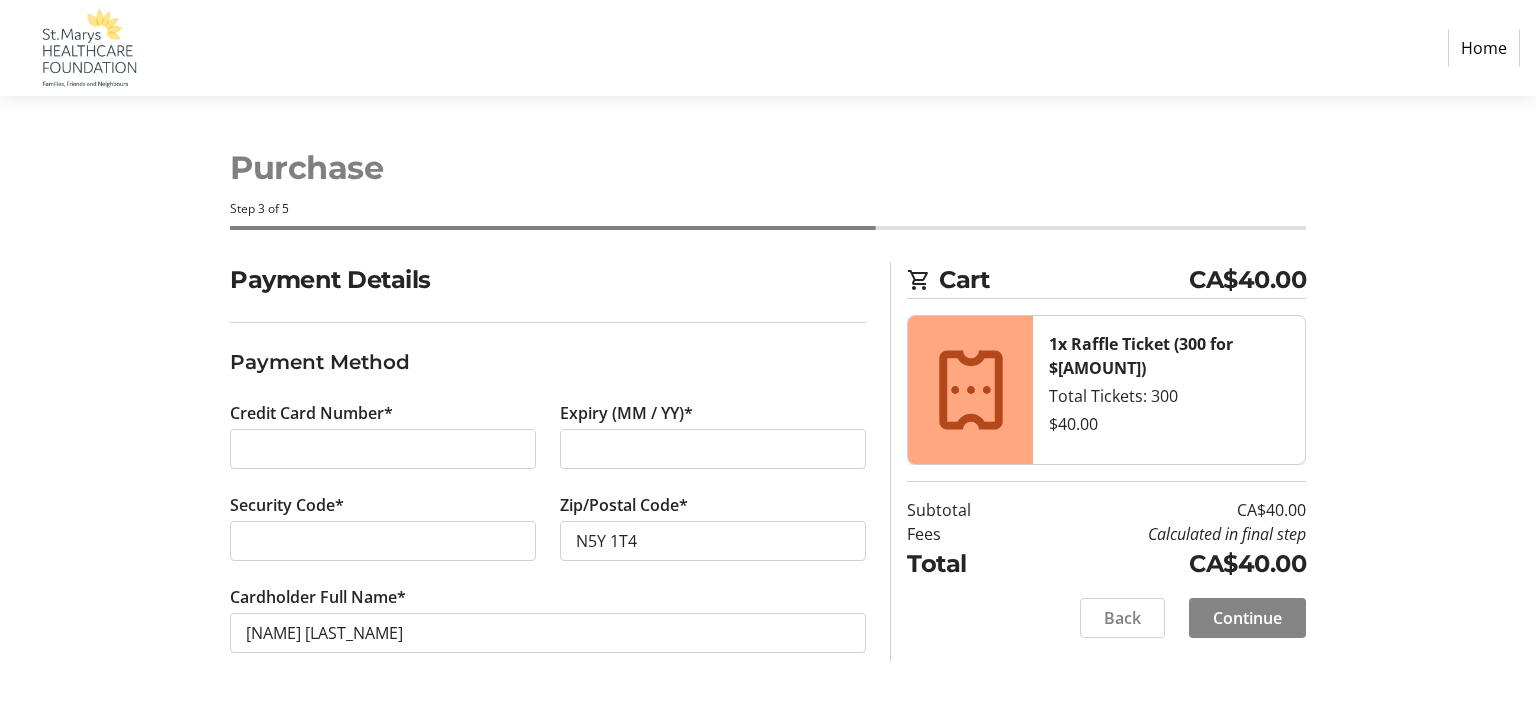 click on "Continue" 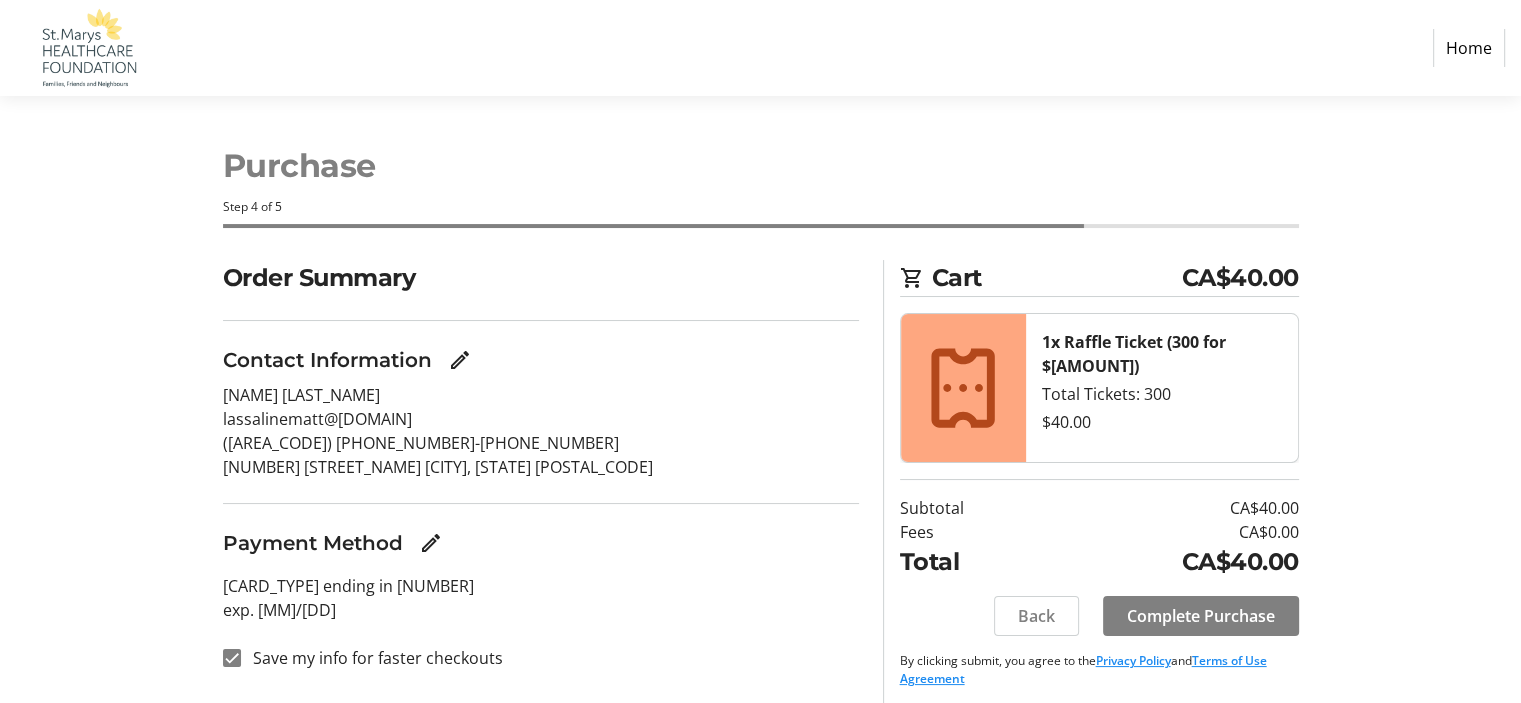scroll, scrollTop: 10, scrollLeft: 0, axis: vertical 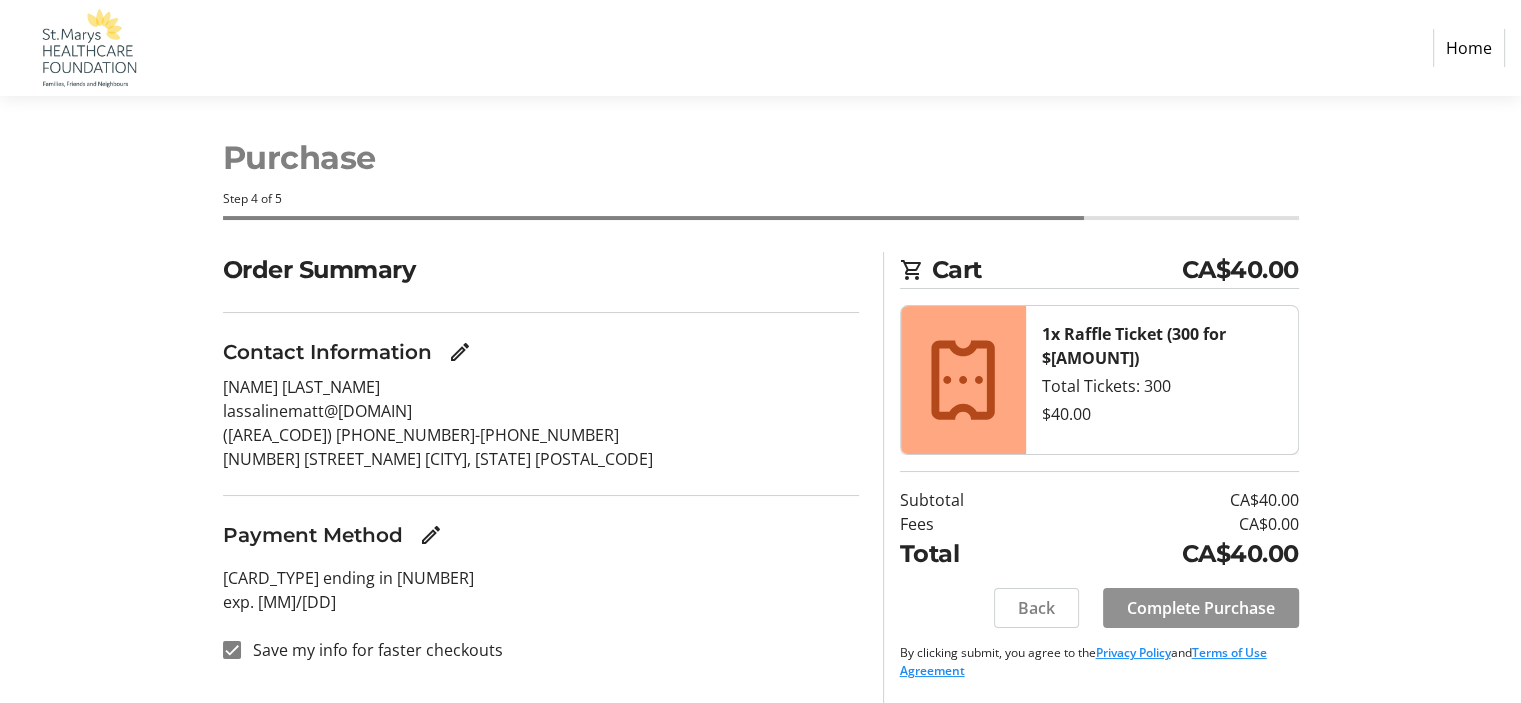 click on "Complete Purchase" 